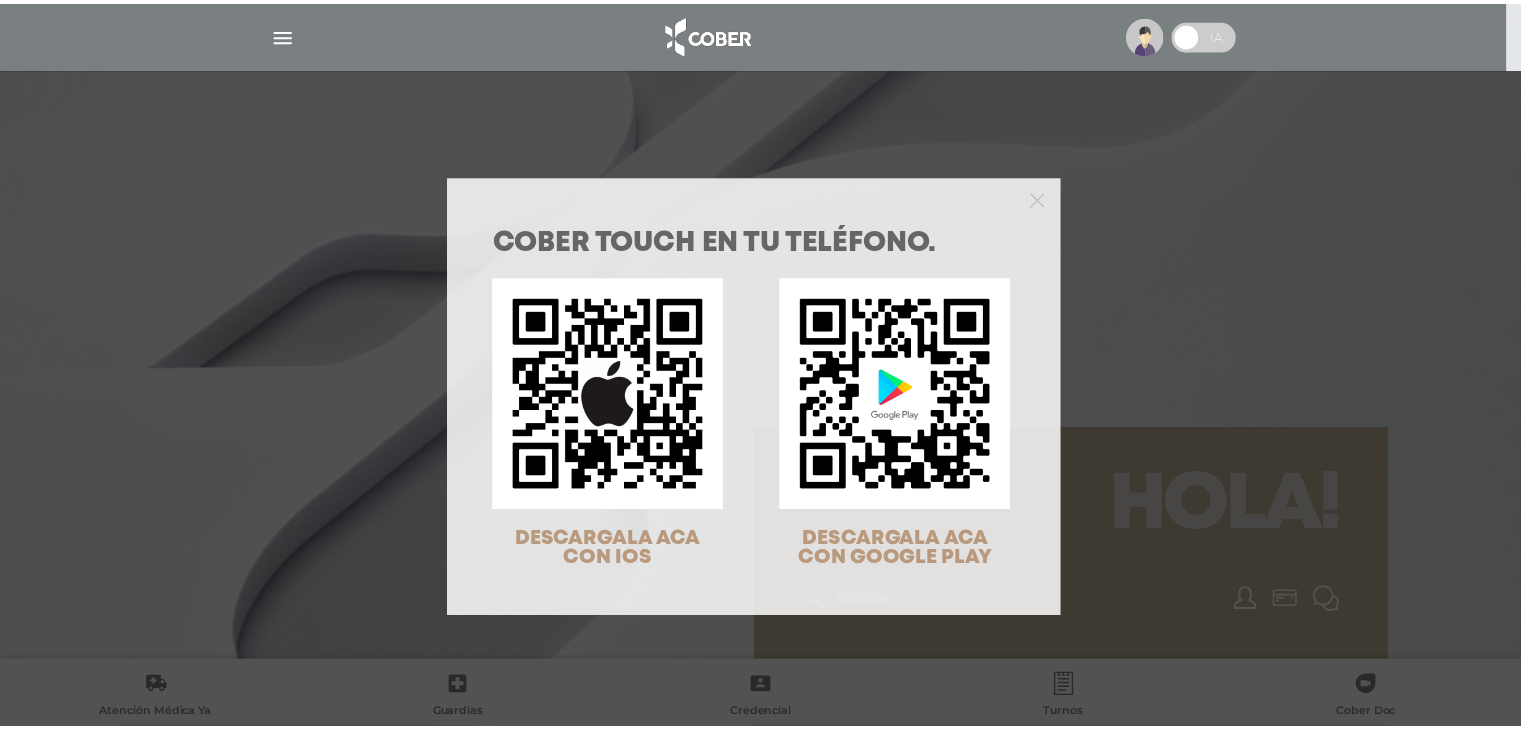 scroll, scrollTop: 0, scrollLeft: 0, axis: both 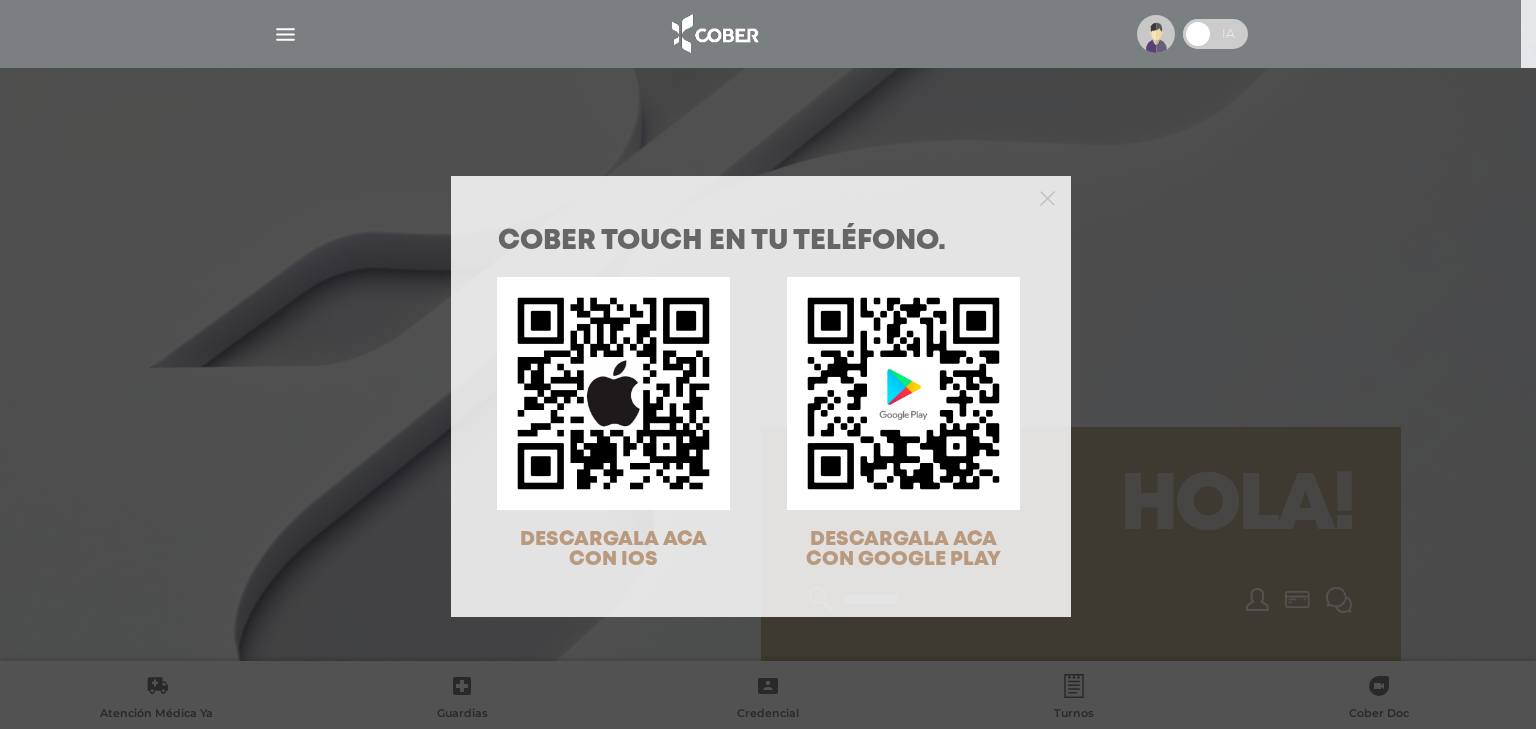 click at bounding box center (761, 196) 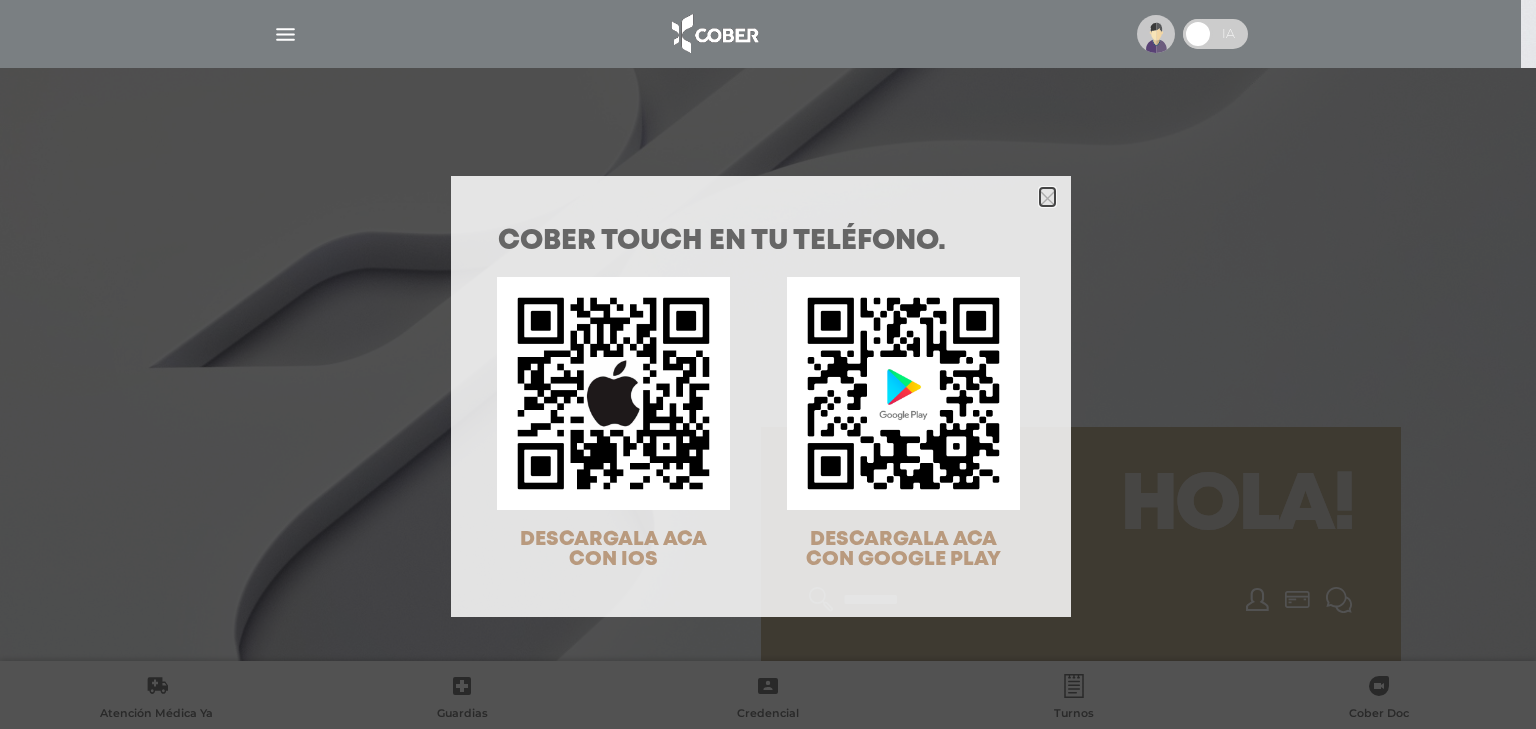 click at bounding box center (1047, 197) 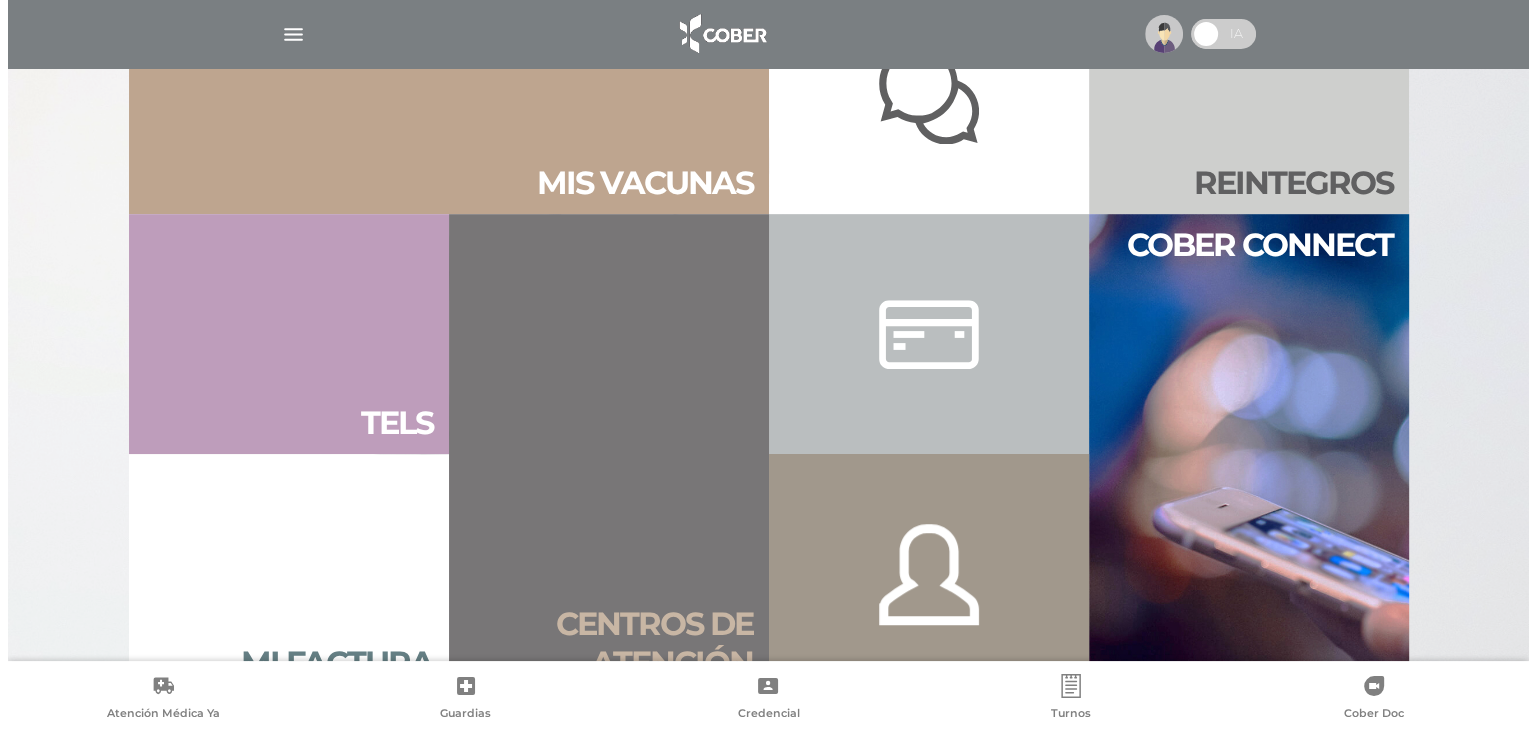 scroll, scrollTop: 536, scrollLeft: 0, axis: vertical 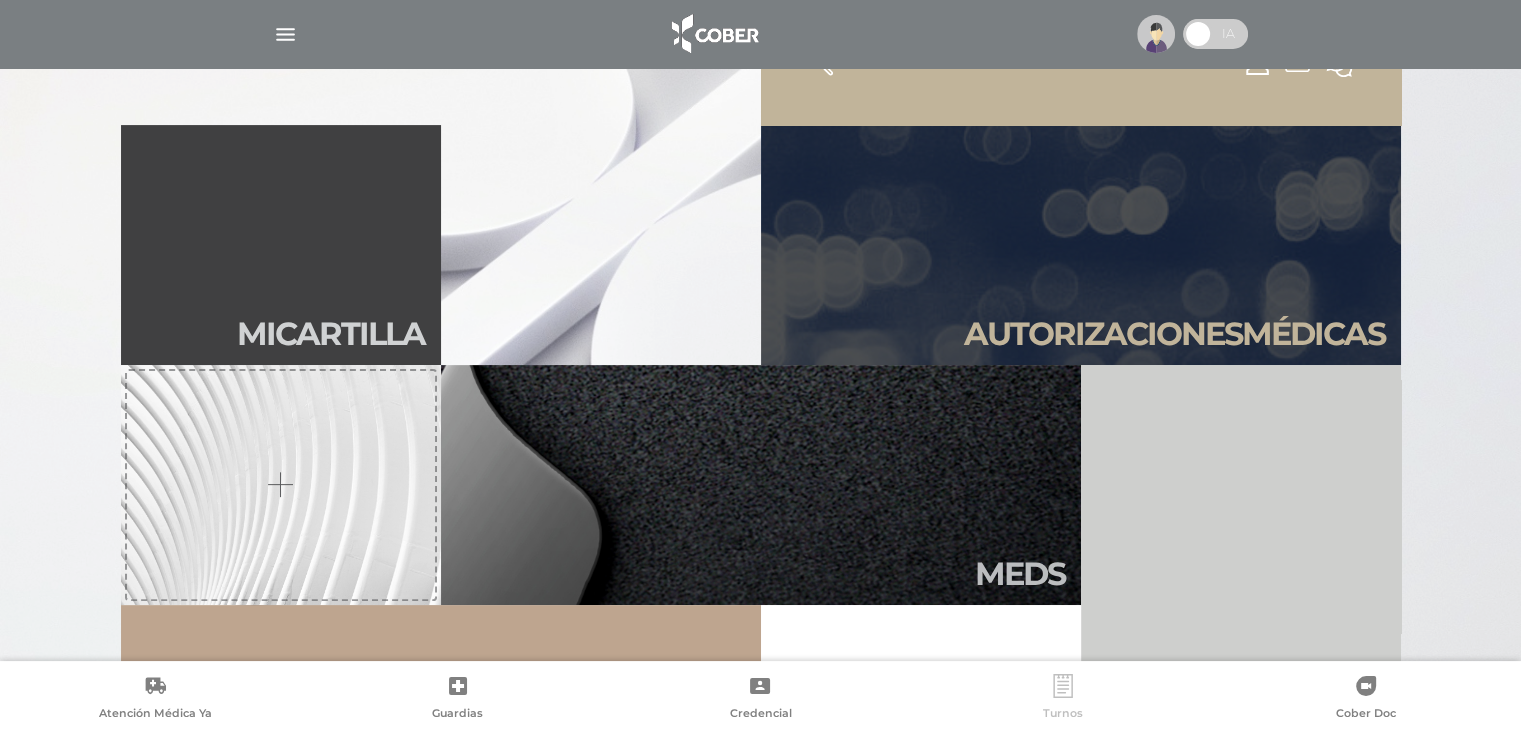 click at bounding box center [1063, 686] 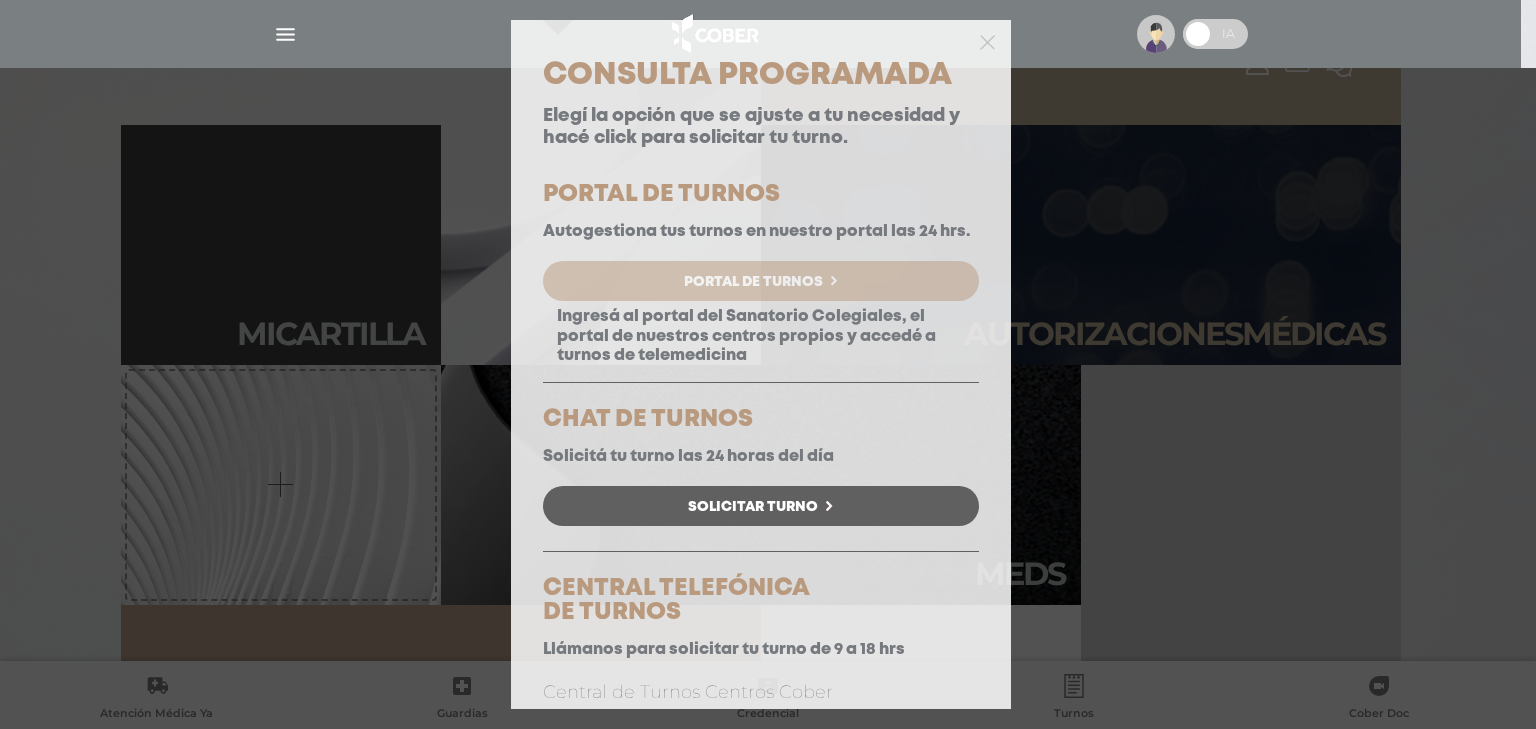 click on "Portal de Turnos" at bounding box center (761, 281) 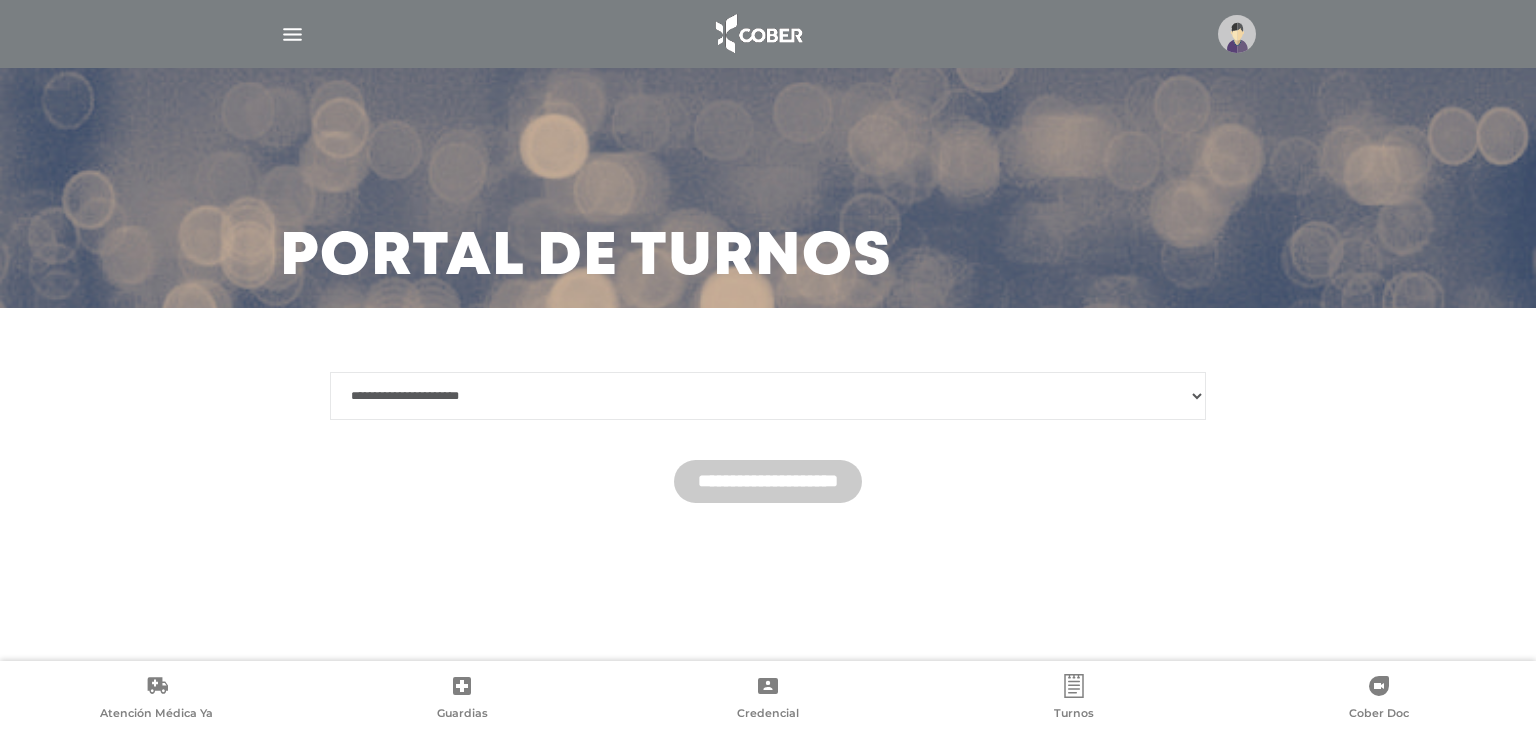 scroll, scrollTop: 0, scrollLeft: 0, axis: both 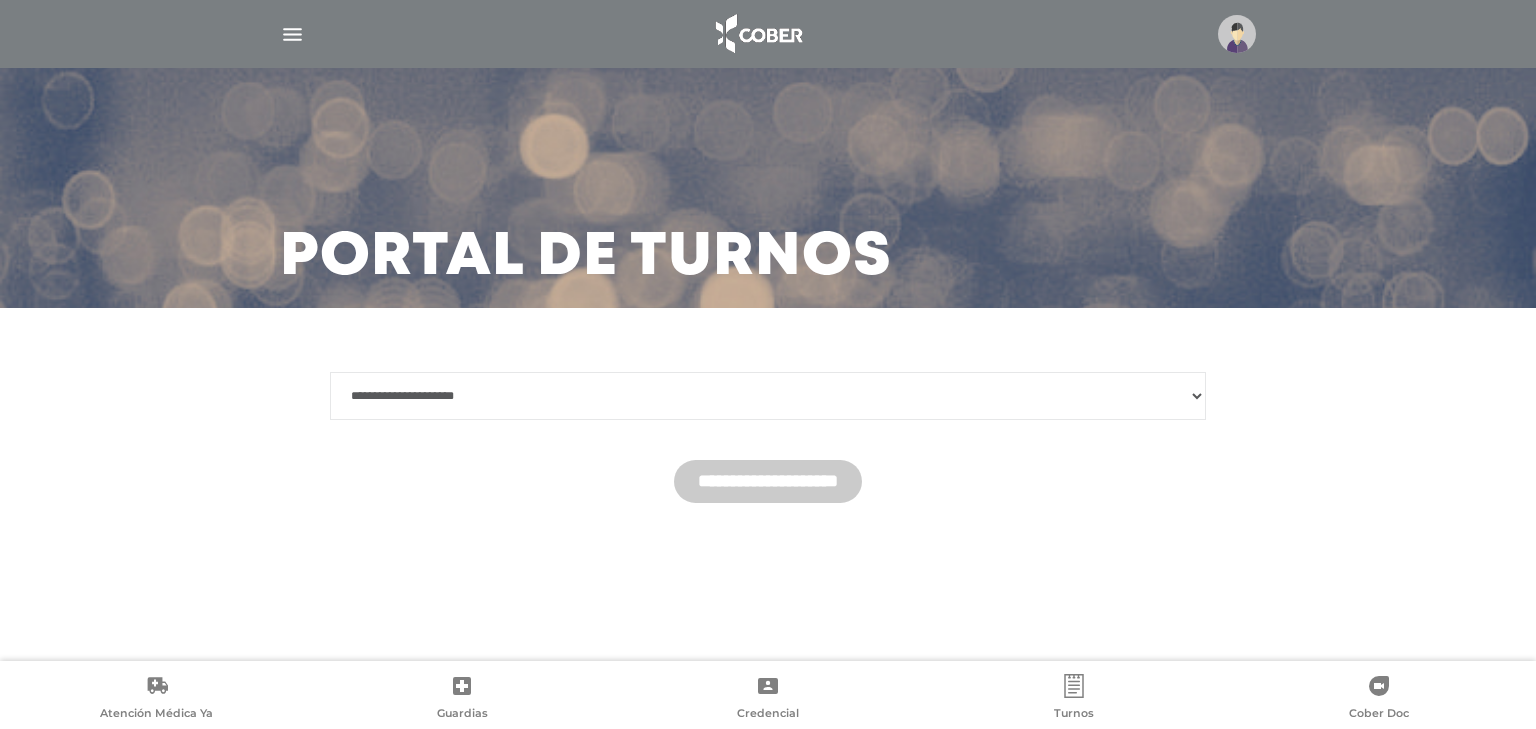 click on "**********" at bounding box center (768, 396) 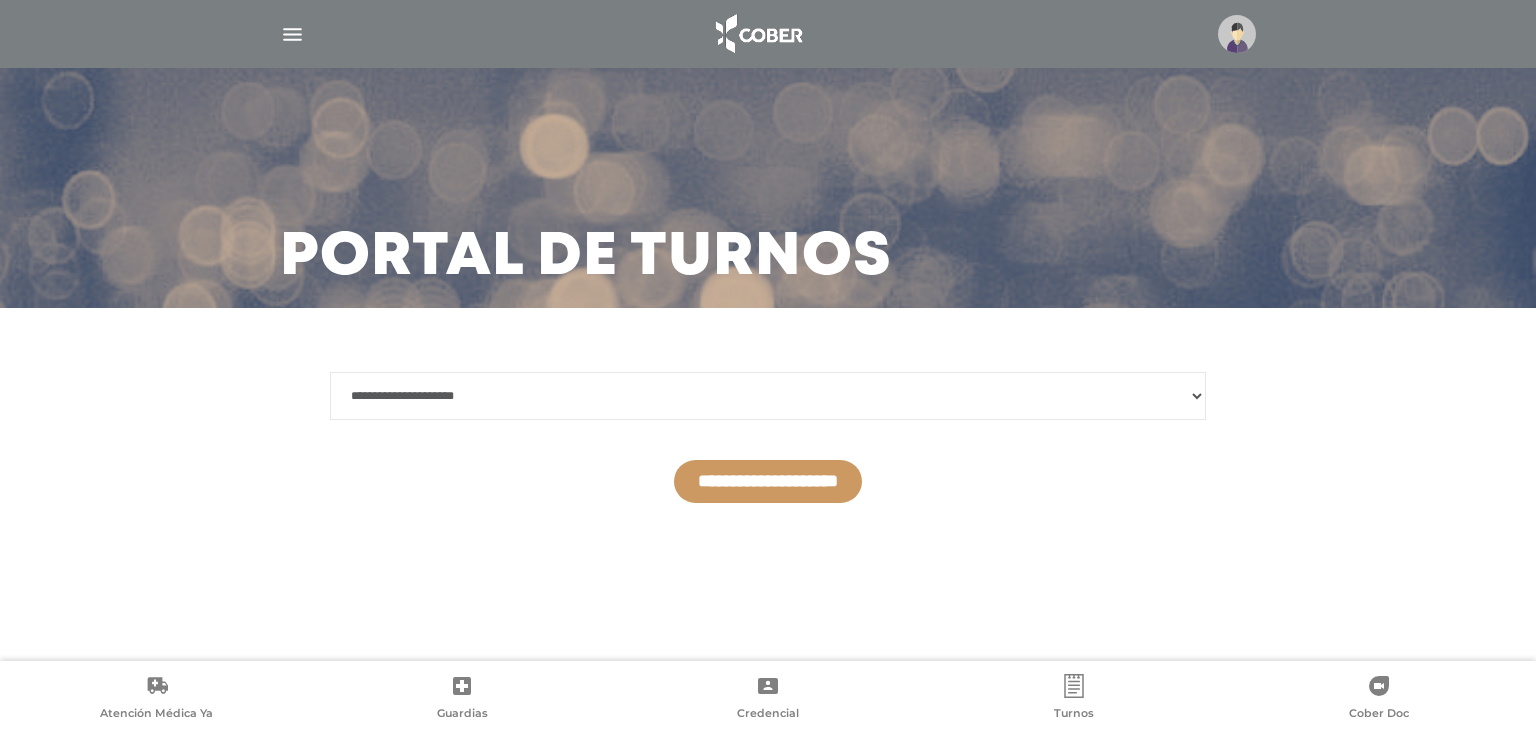 click on "**********" at bounding box center [768, 481] 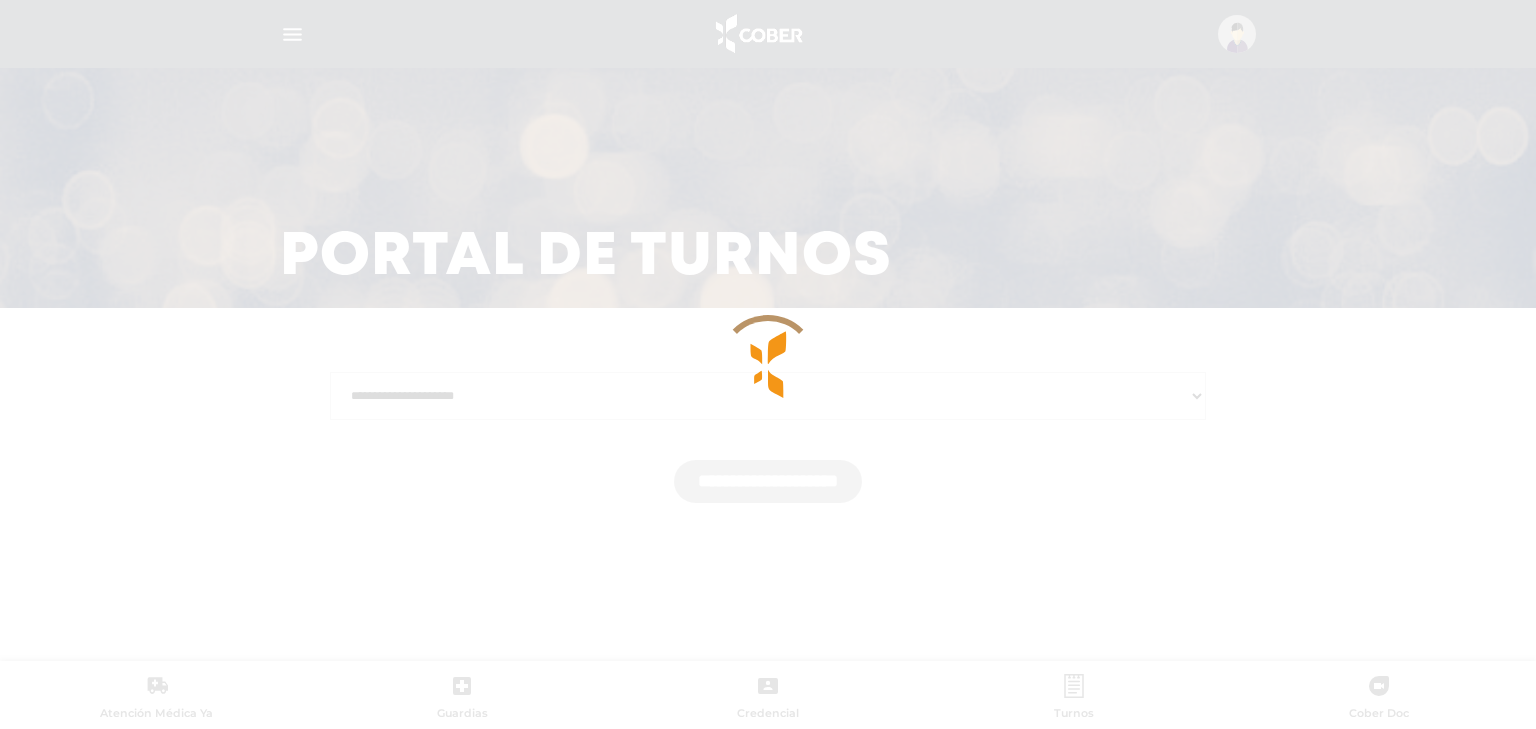 click at bounding box center [768, 364] 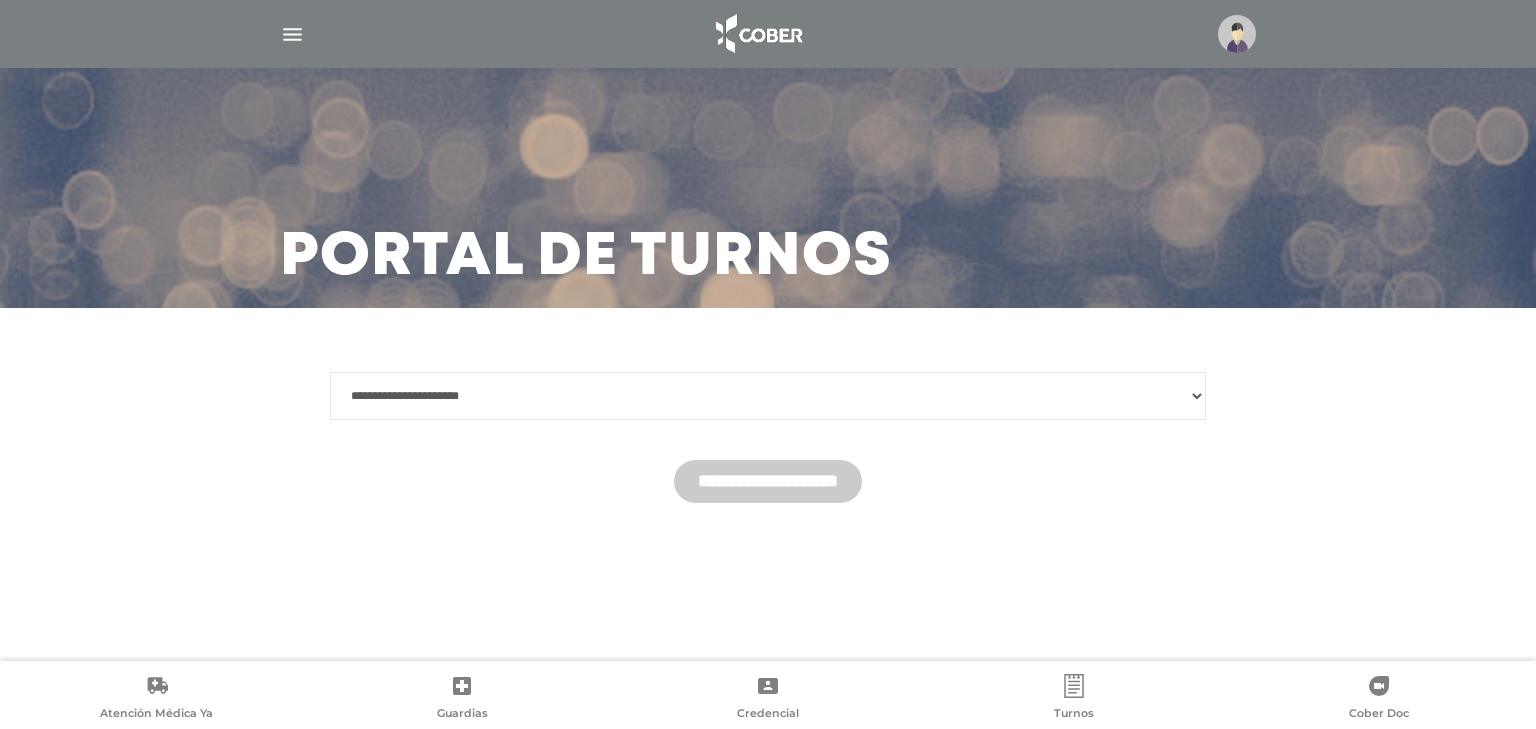 scroll, scrollTop: 0, scrollLeft: 0, axis: both 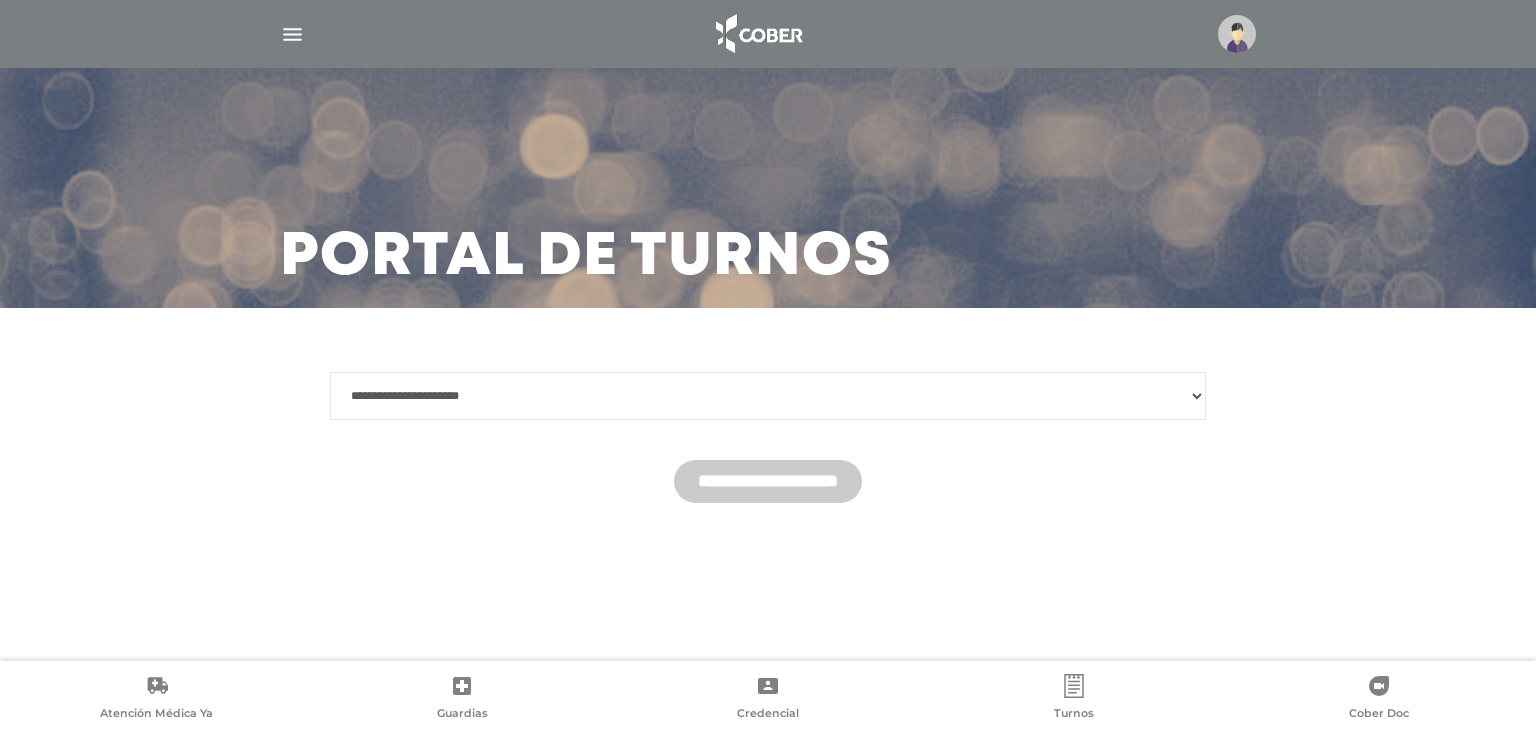 click at bounding box center [768, 34] 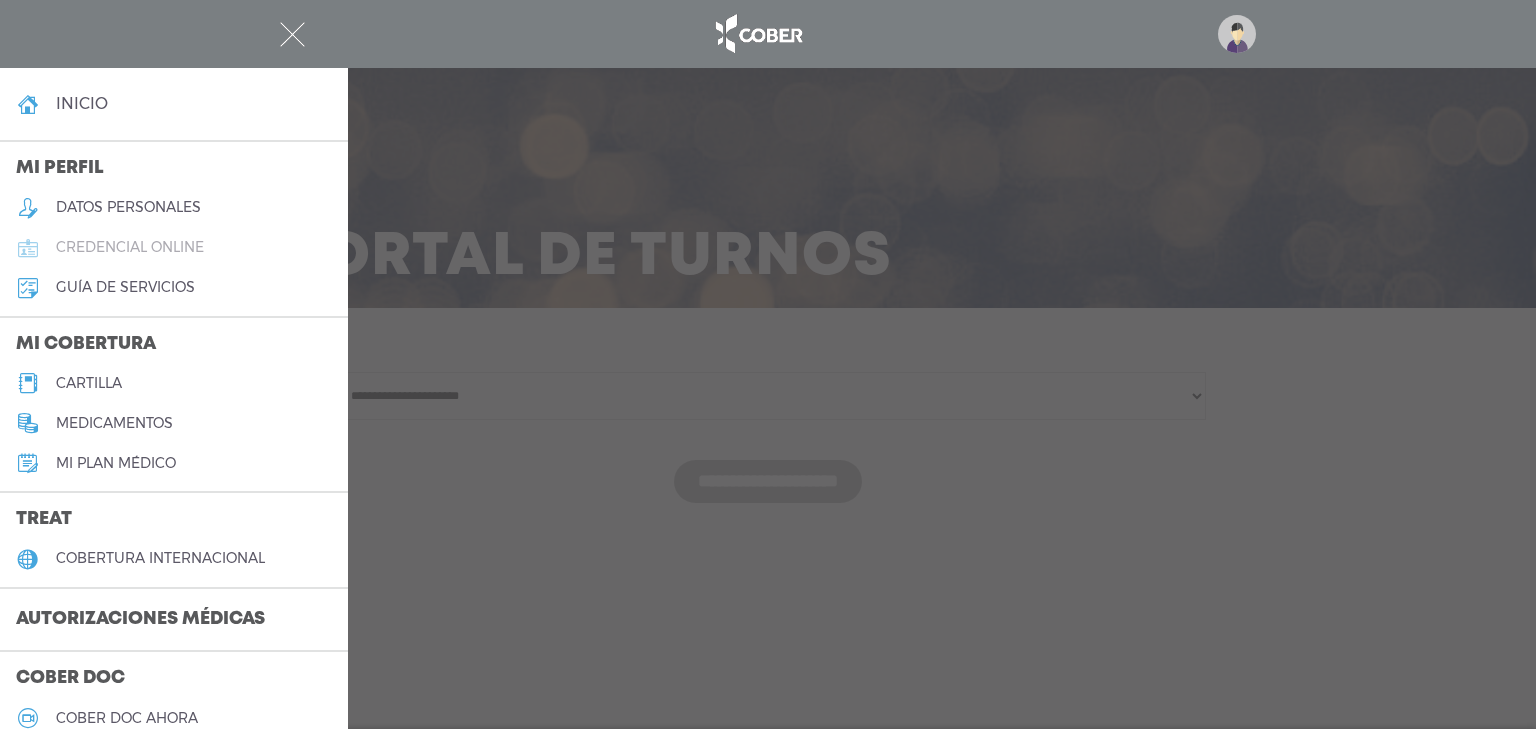 click on "credencial online" at bounding box center (130, 247) 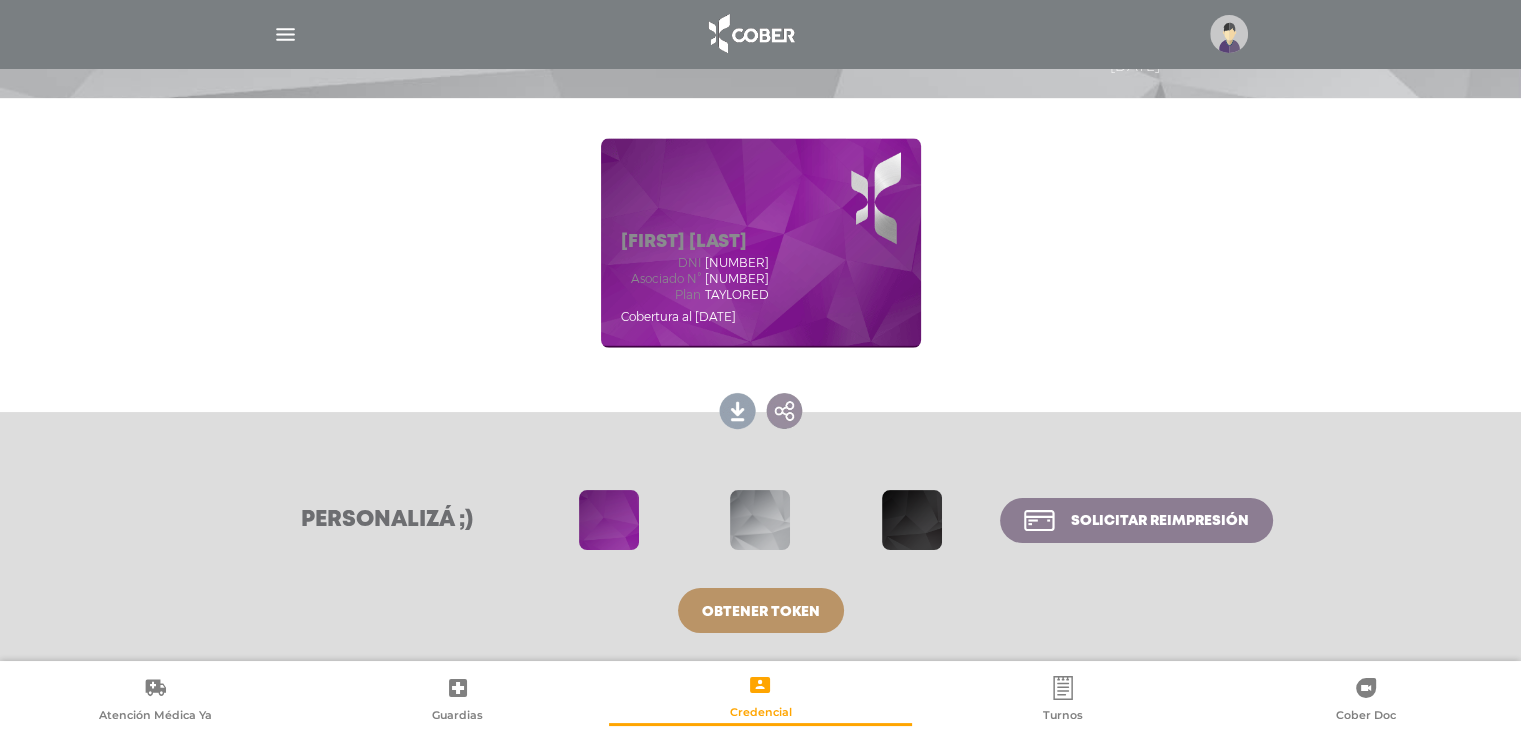 scroll, scrollTop: 0, scrollLeft: 0, axis: both 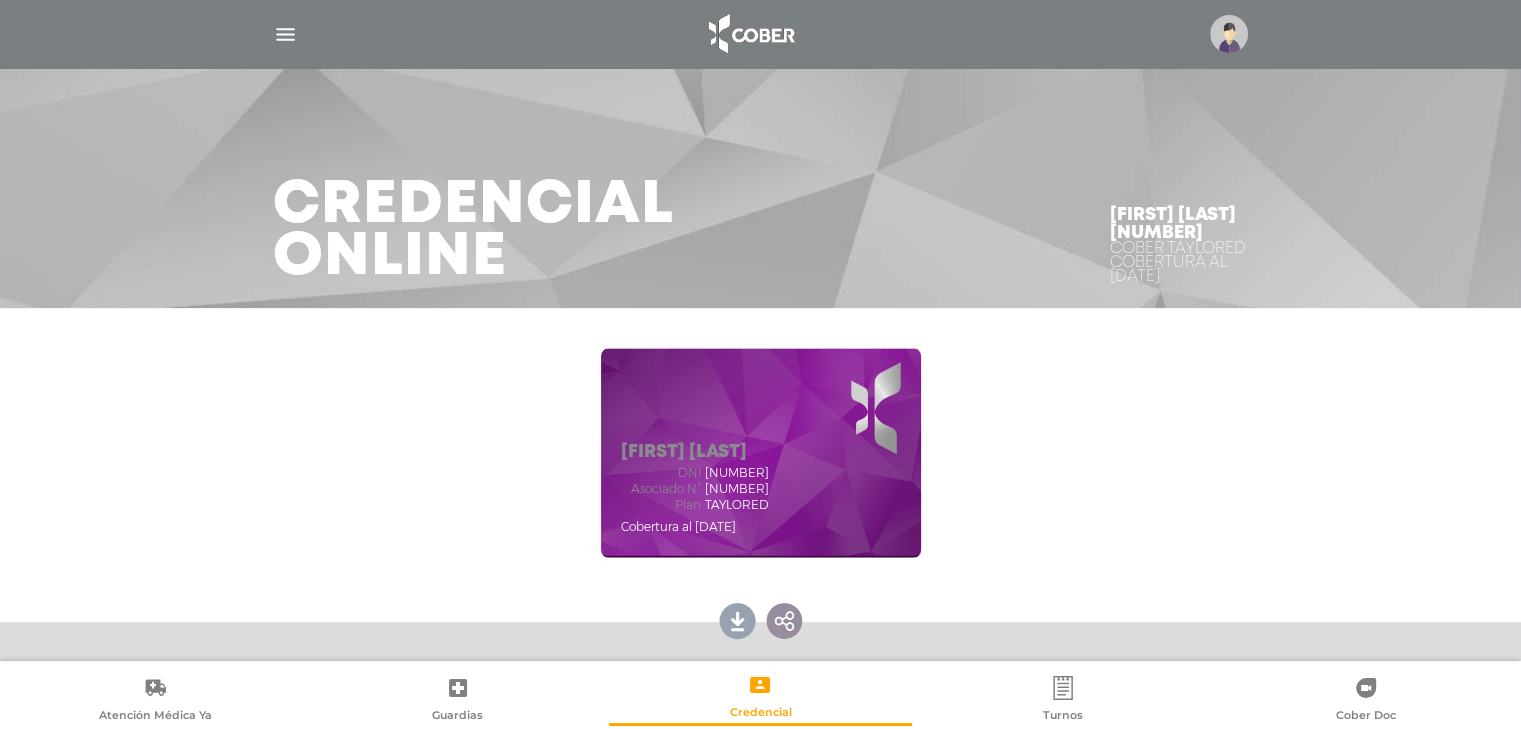 click at bounding box center (761, 34) 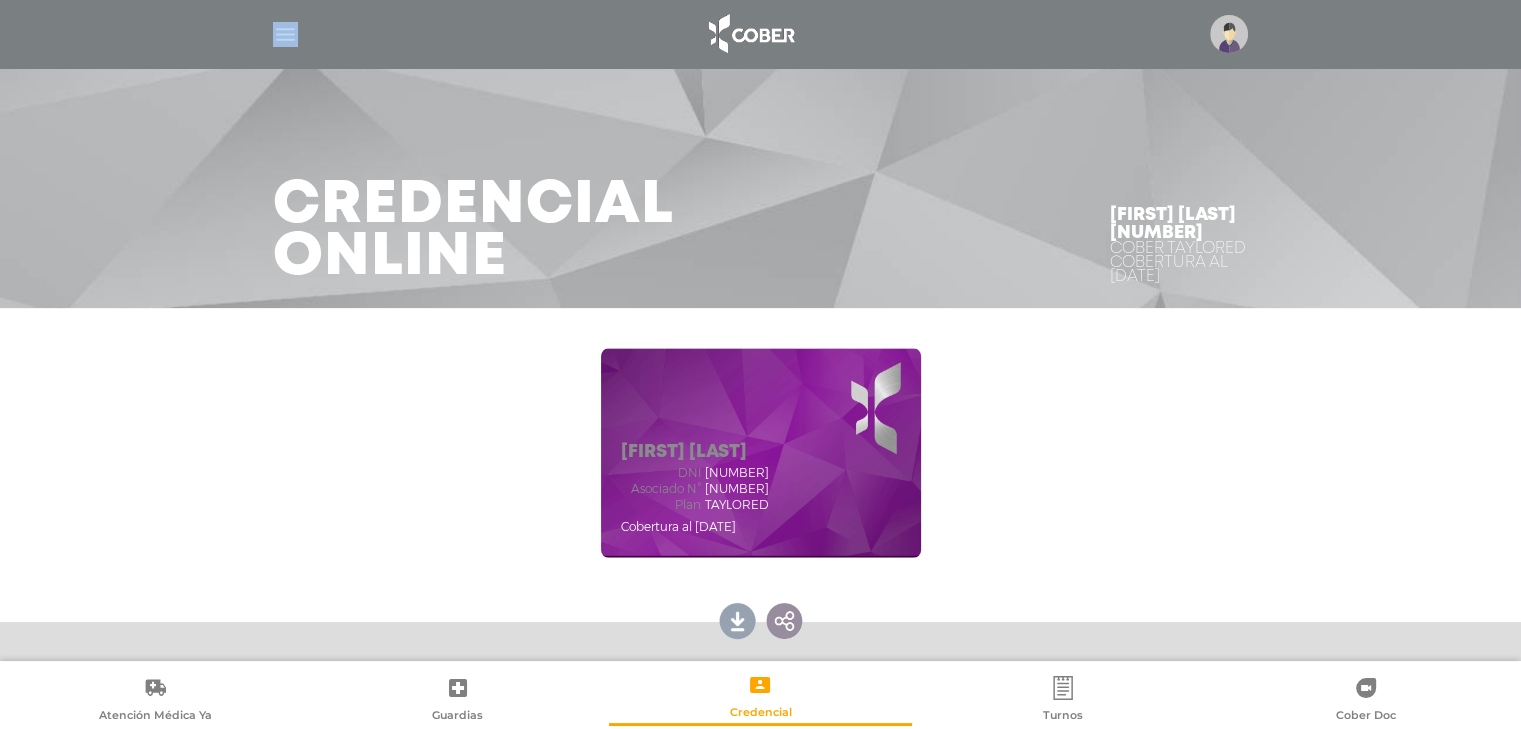 click at bounding box center (285, 34) 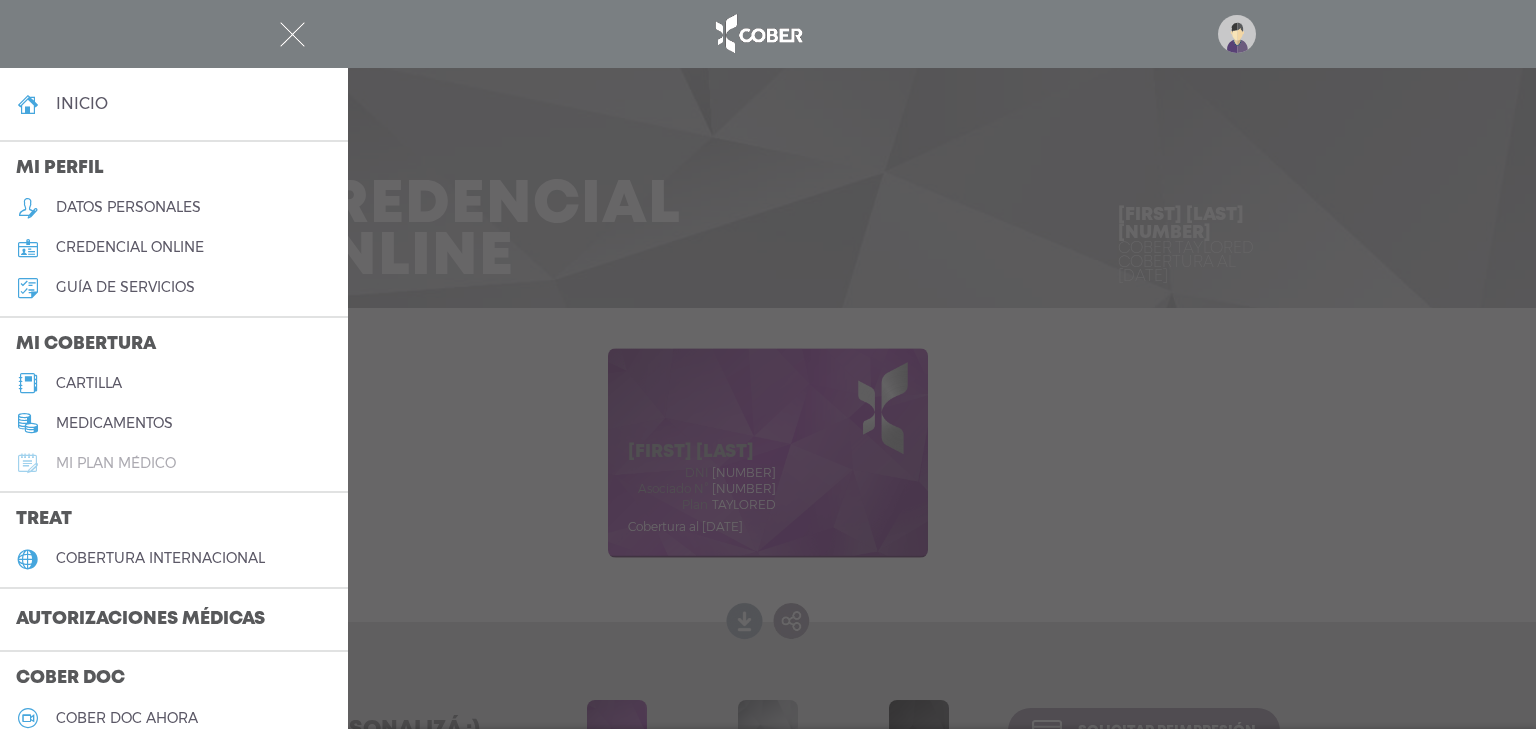 click on "Mi plan médico" at bounding box center (174, 463) 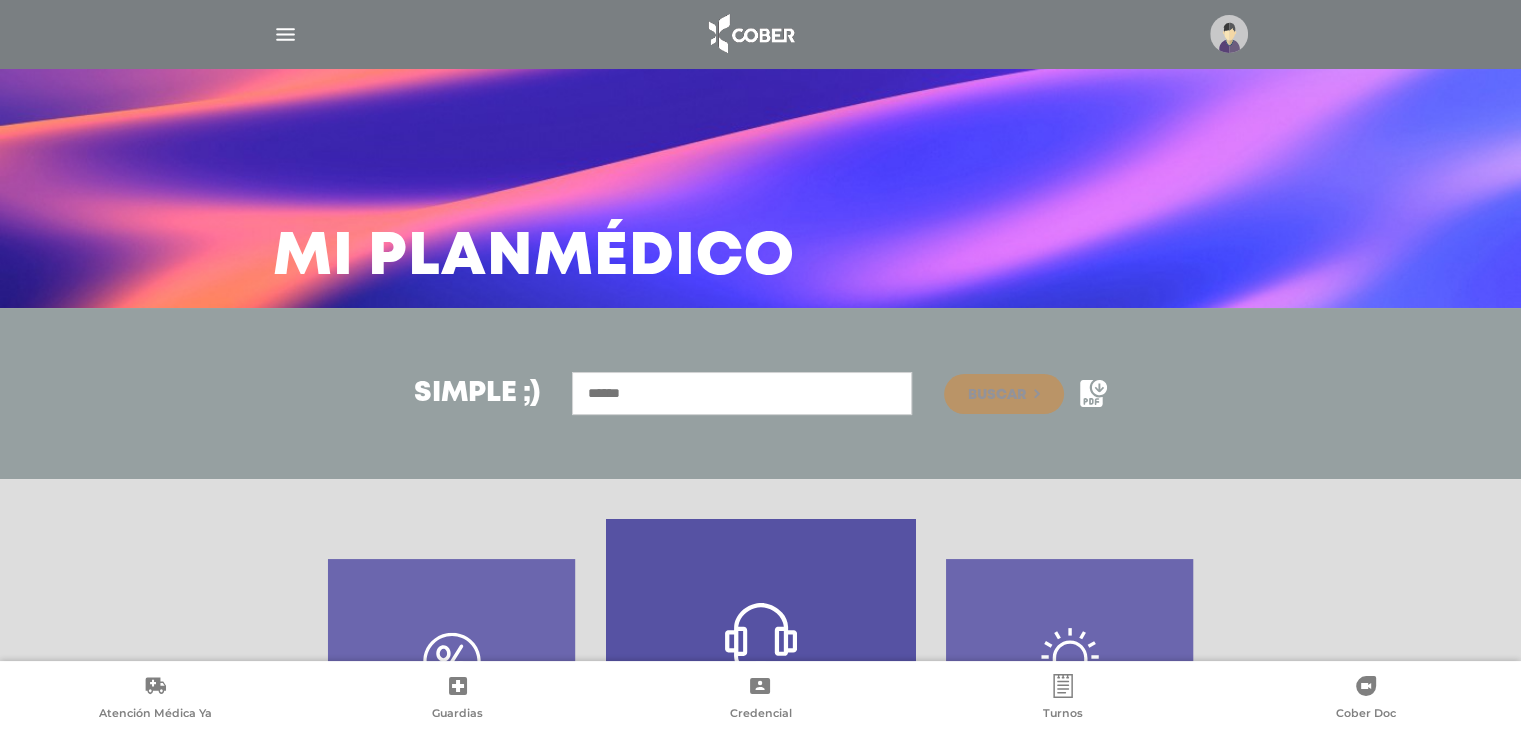 scroll, scrollTop: 297, scrollLeft: 0, axis: vertical 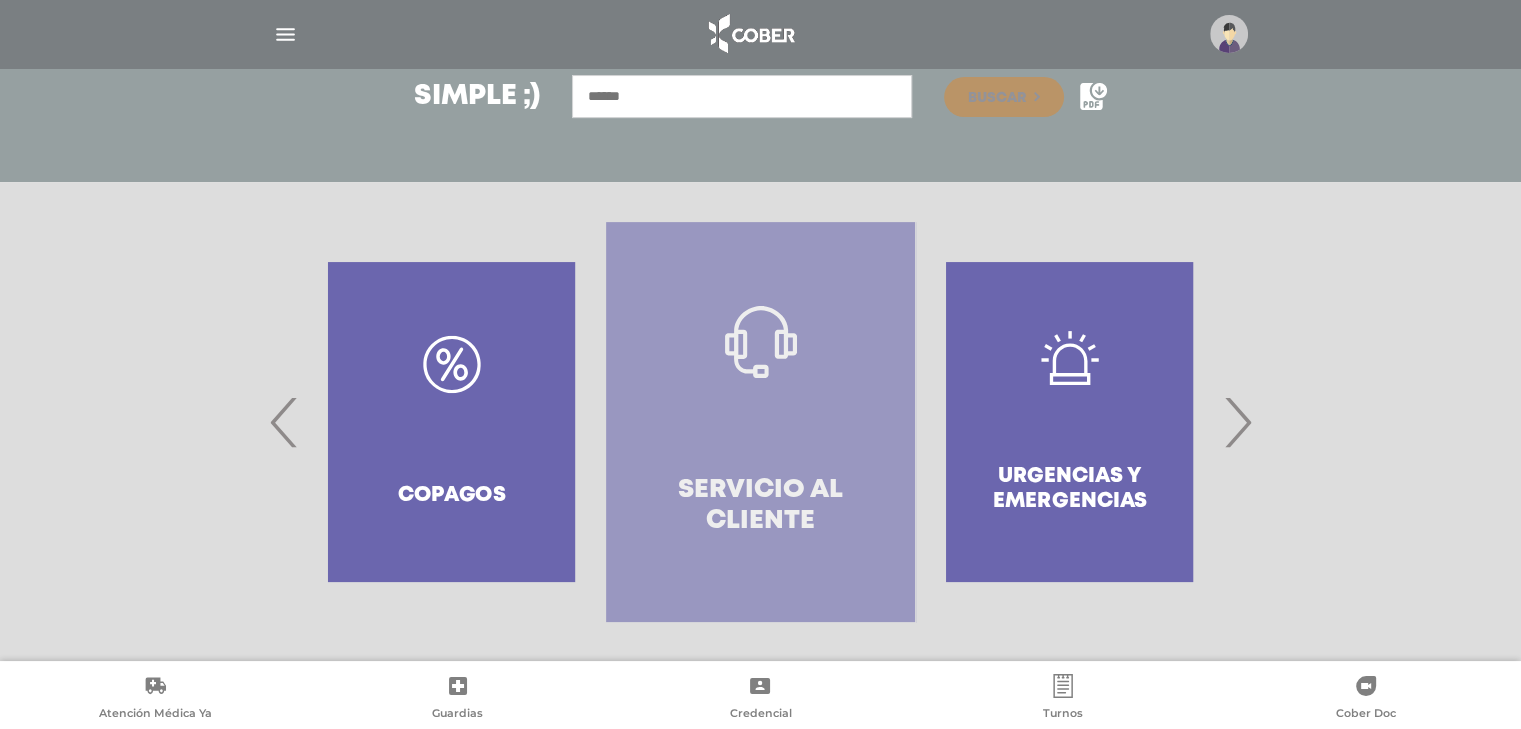 click on "Servicio al Cliente" at bounding box center (760, 506) 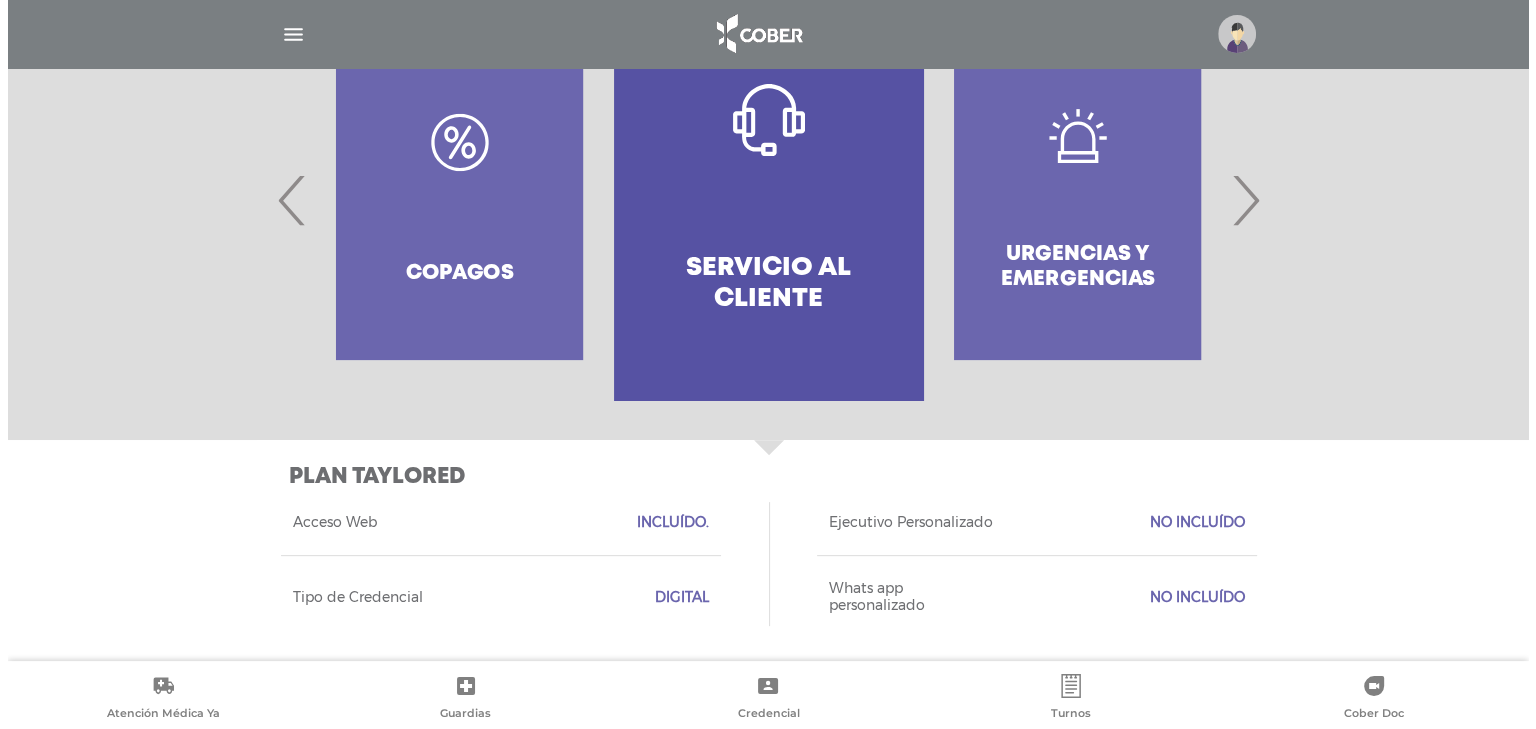 scroll, scrollTop: 0, scrollLeft: 0, axis: both 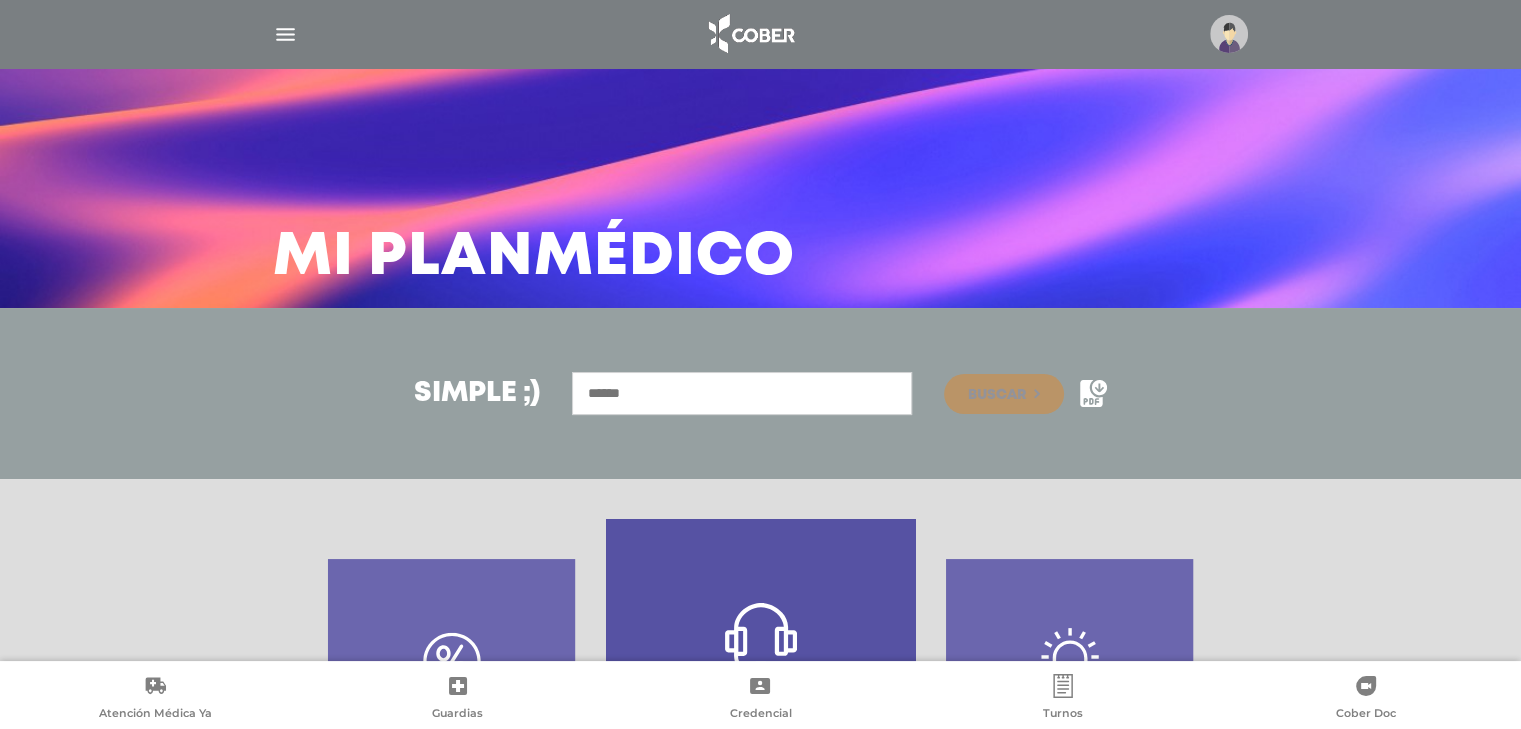 click at bounding box center (761, 34) 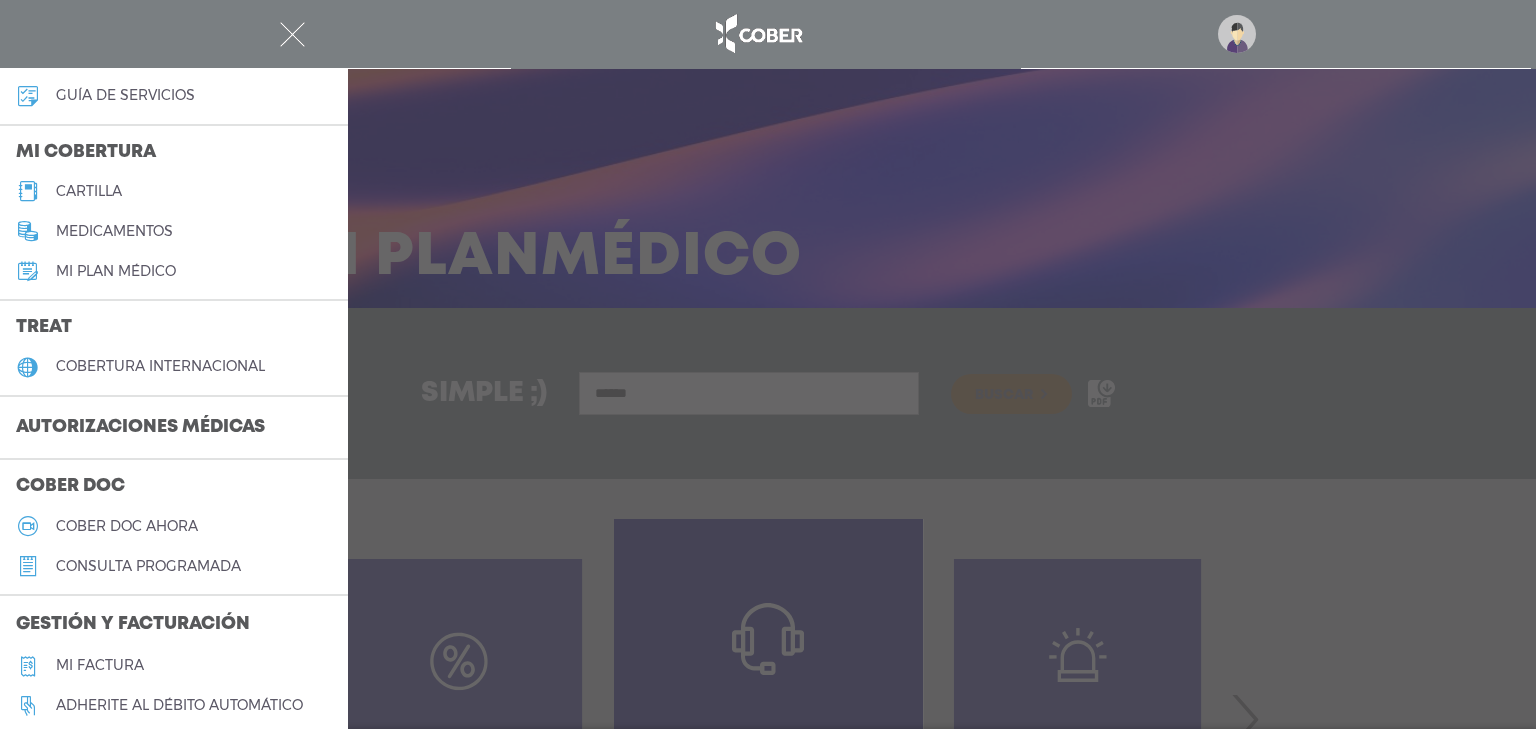 scroll, scrollTop: 194, scrollLeft: 0, axis: vertical 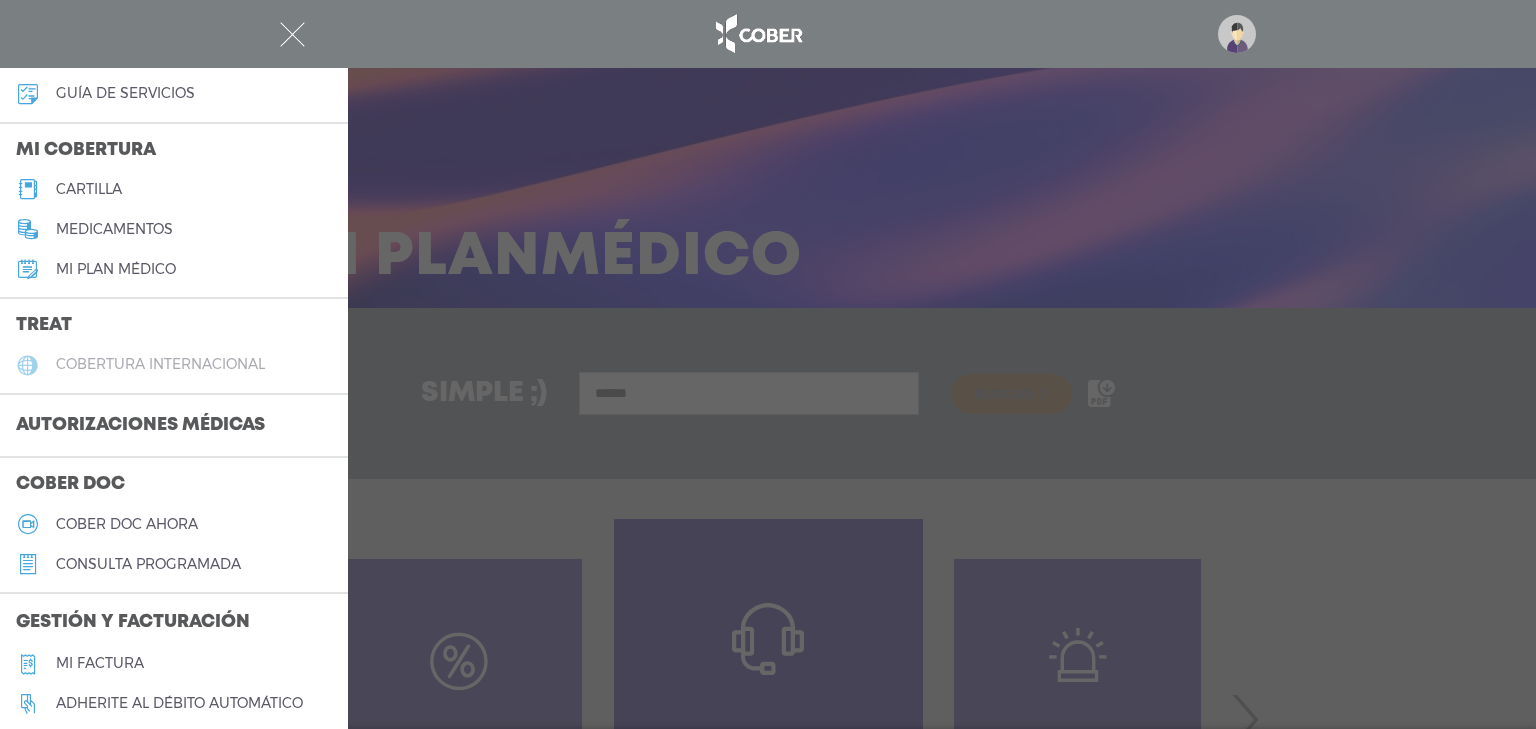 click on "cobertura internacional" at bounding box center [160, 364] 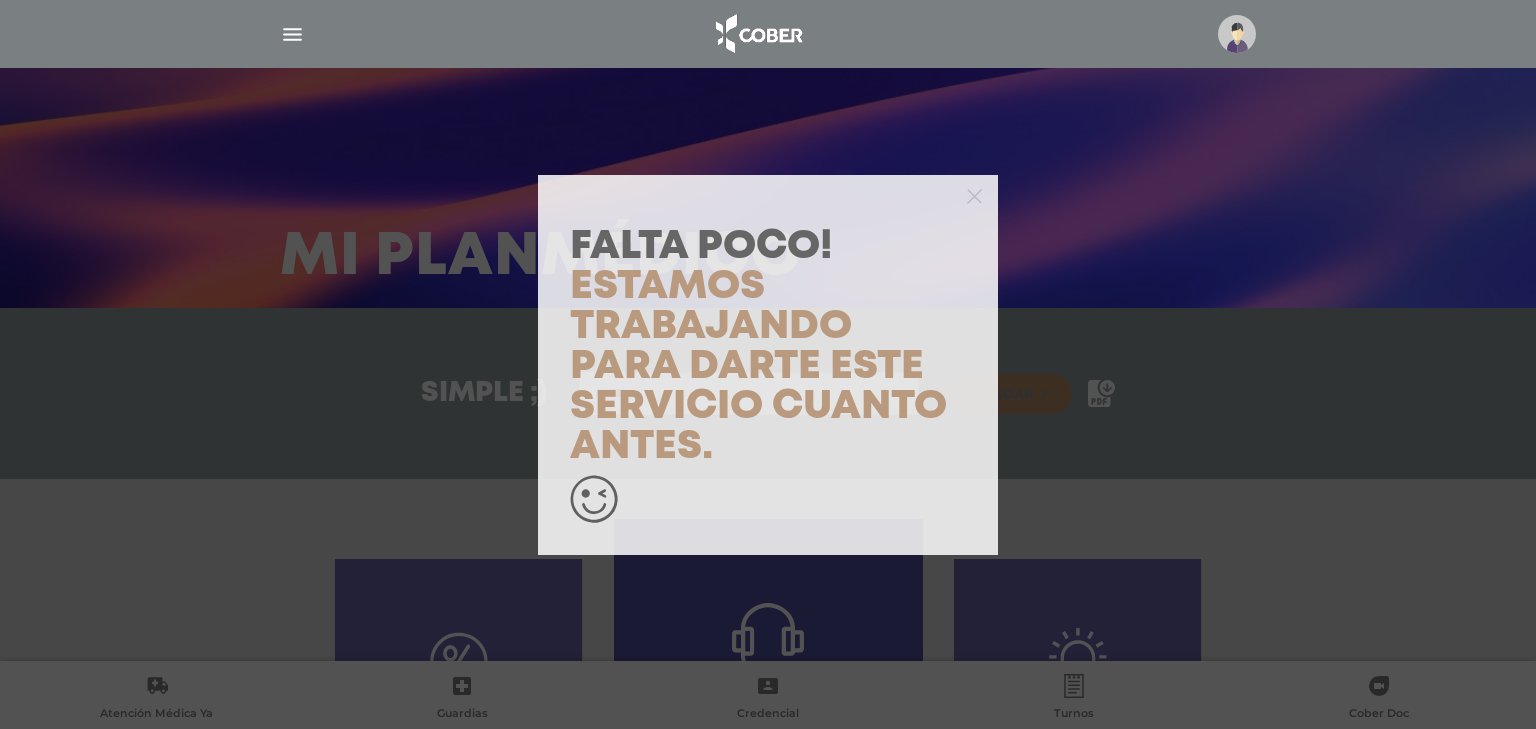 click on "Falta Poco!
Estamos trabajando para darte este servicio cuanto antes." at bounding box center (768, 364) 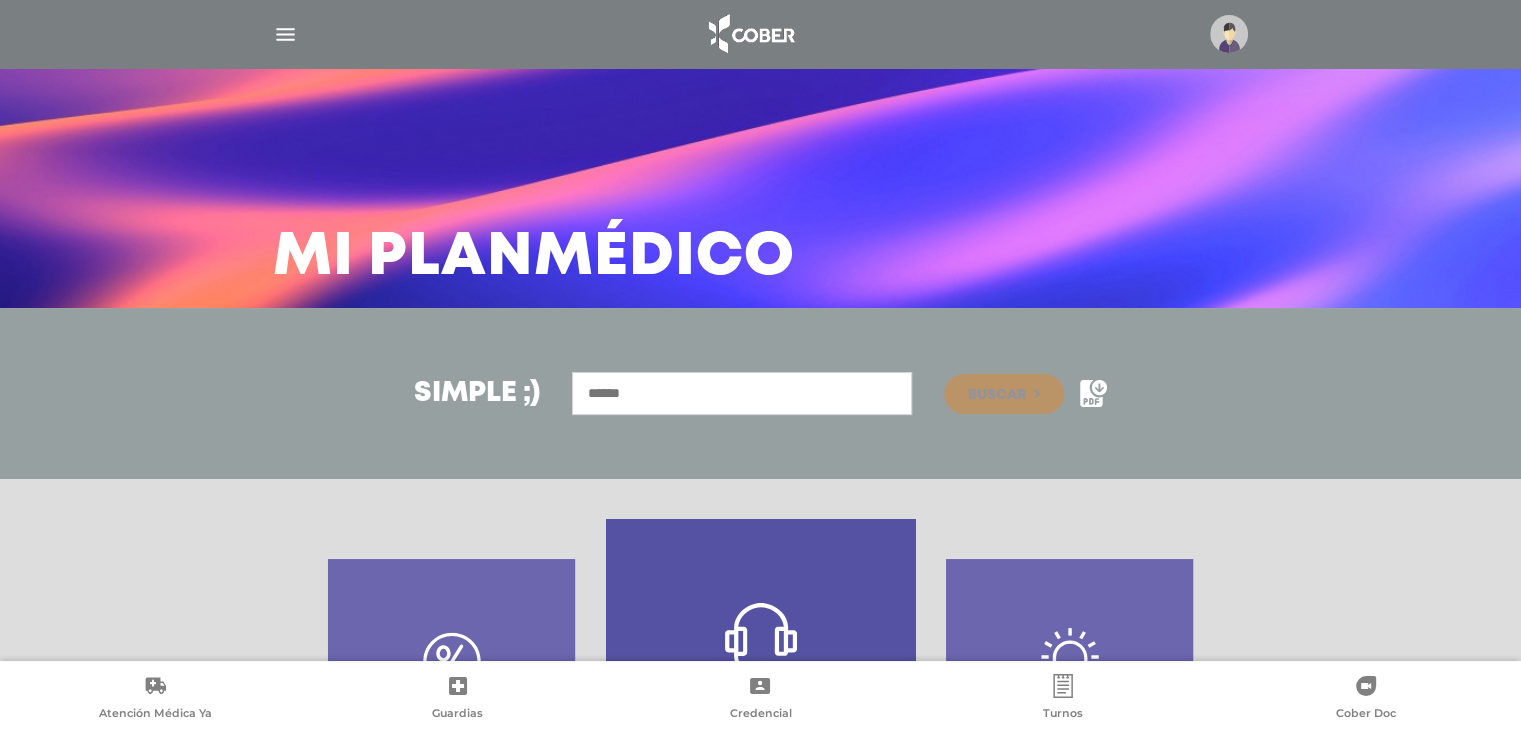 click at bounding box center [285, 34] 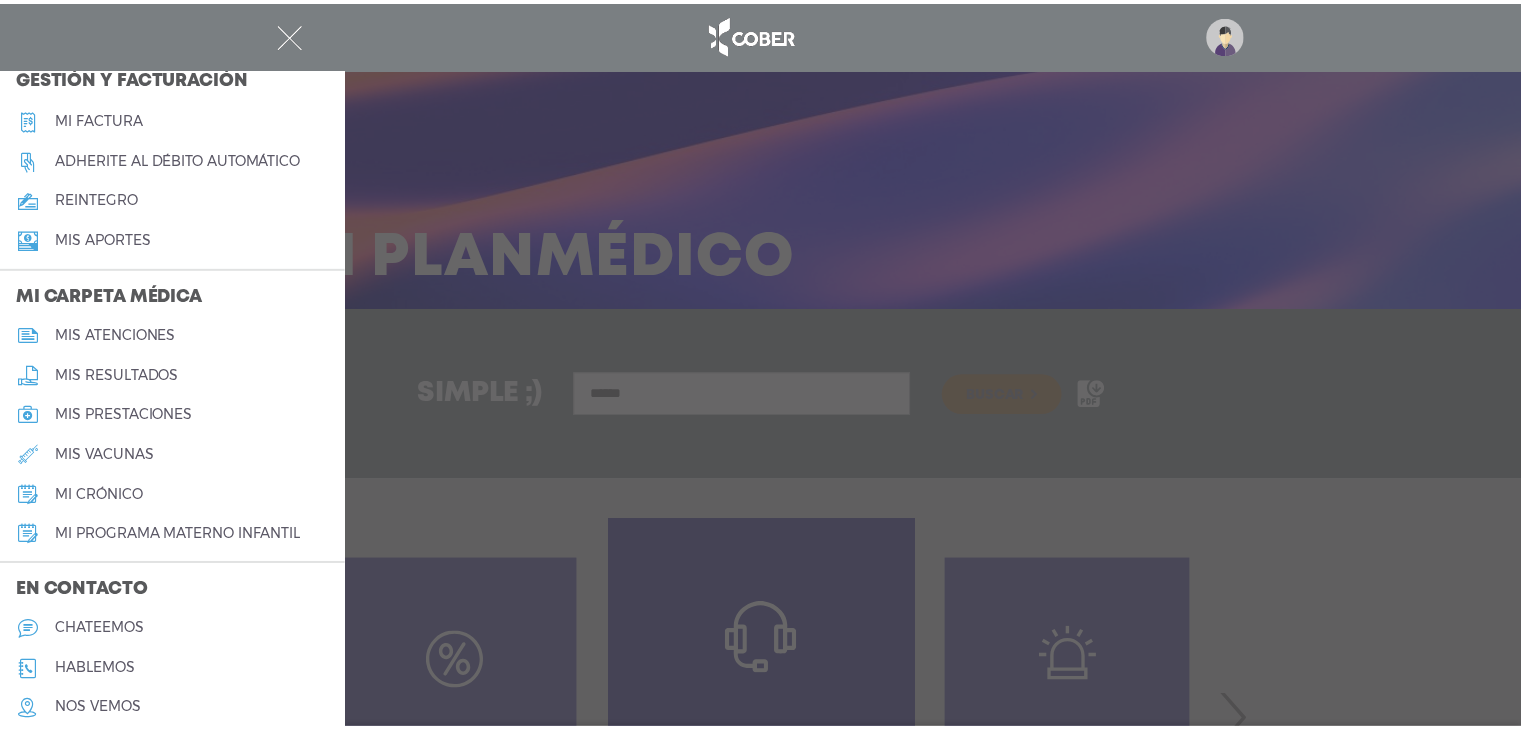 scroll, scrollTop: 813, scrollLeft: 0, axis: vertical 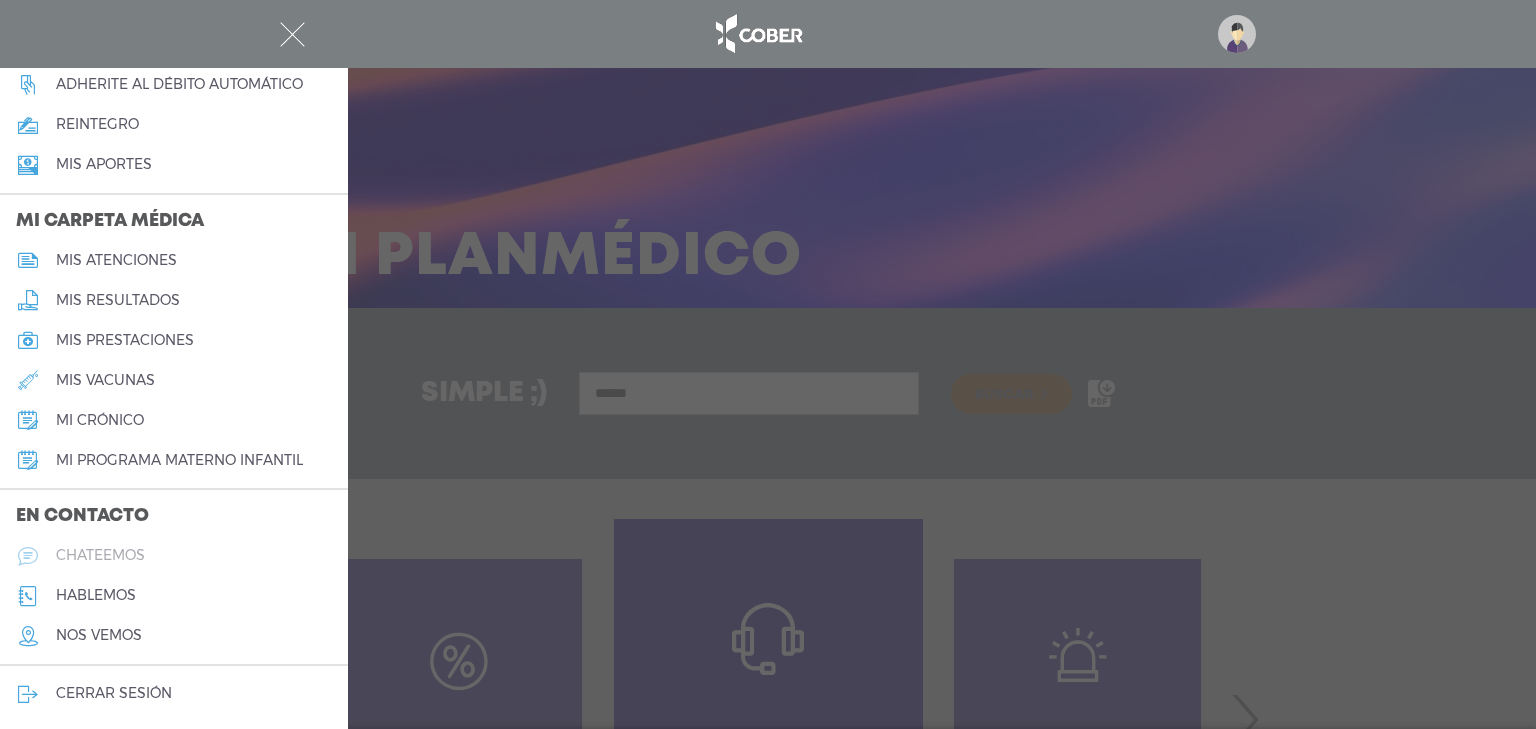 click on "chateemos" at bounding box center (100, 555) 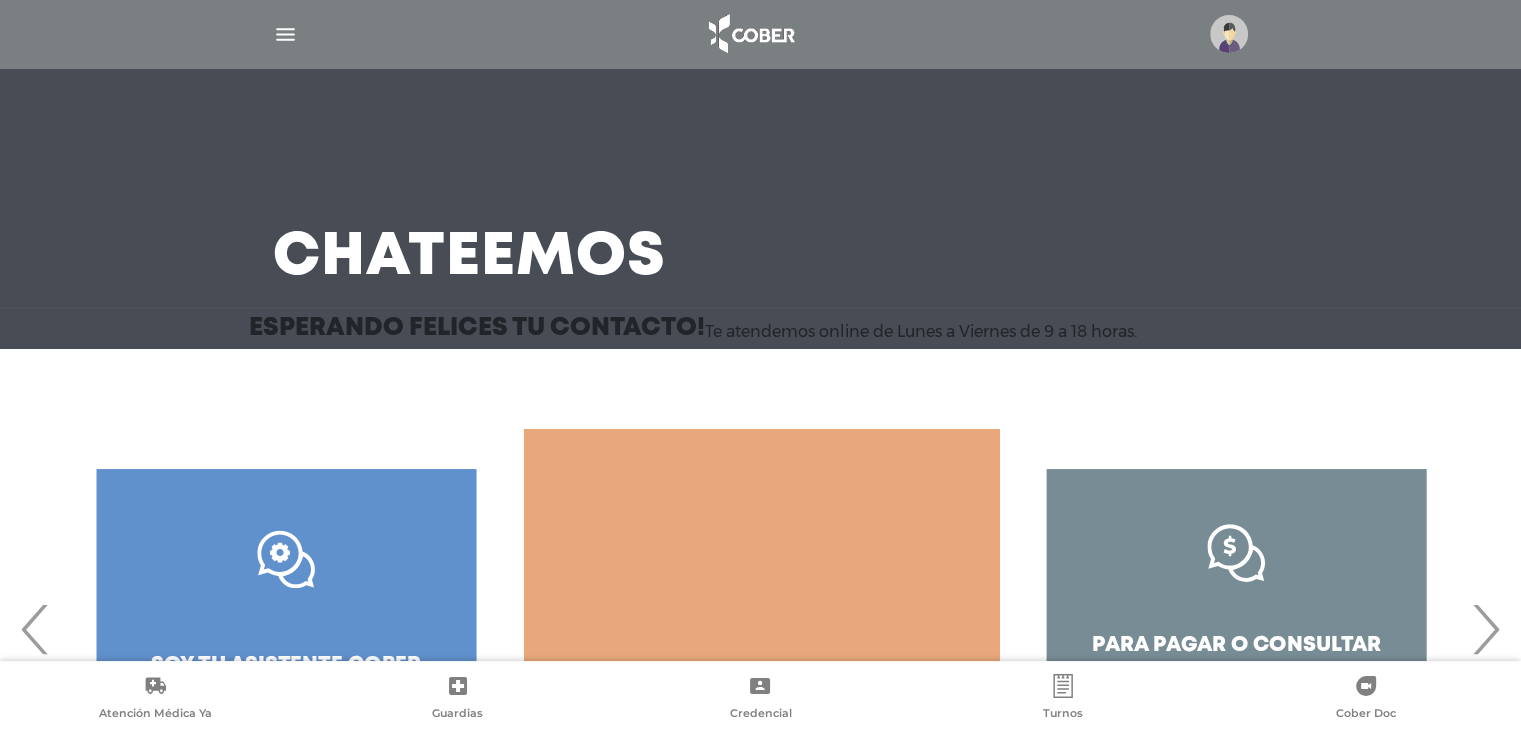 scroll, scrollTop: 168, scrollLeft: 0, axis: vertical 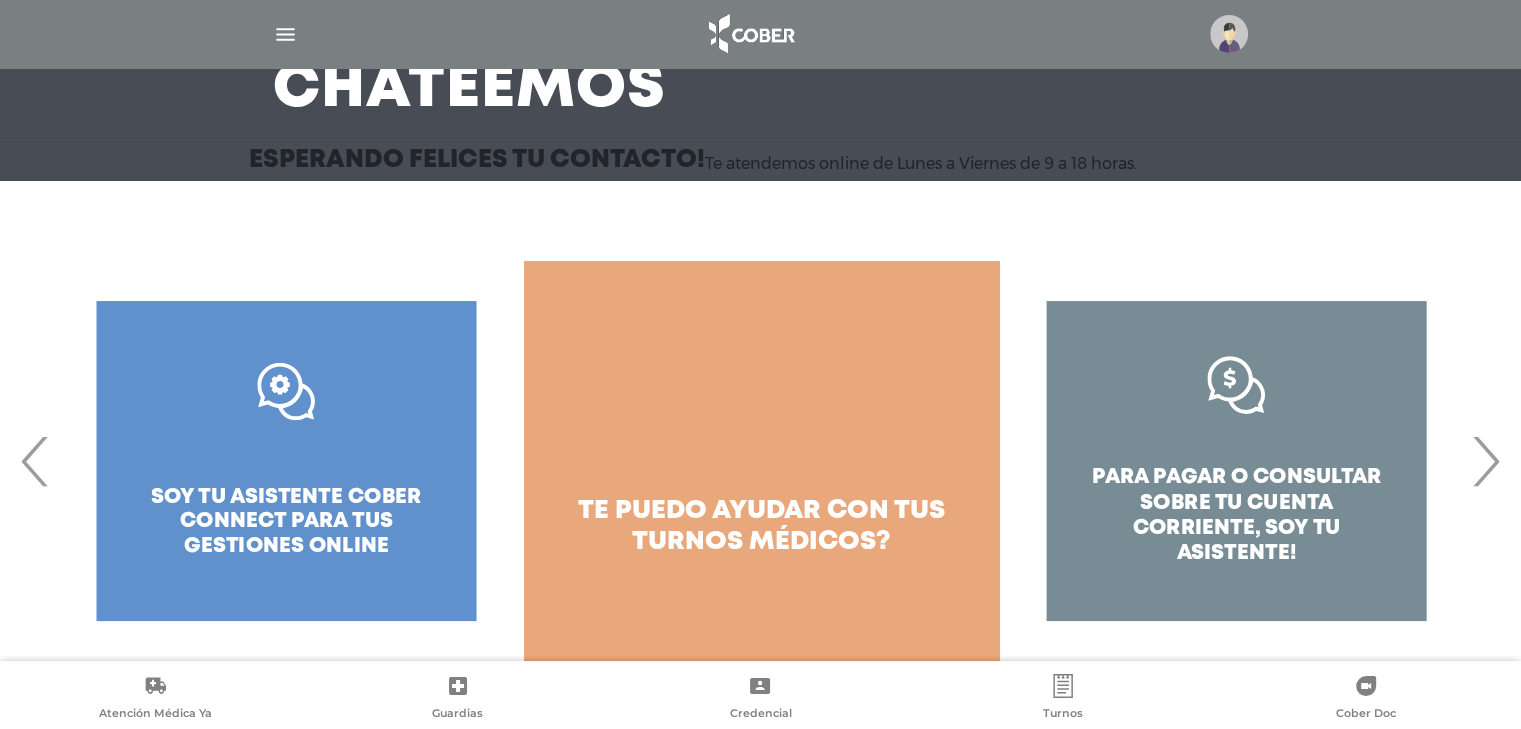 click on "te puedo ayudar con tus
turnos médicos?" at bounding box center (761, 461) 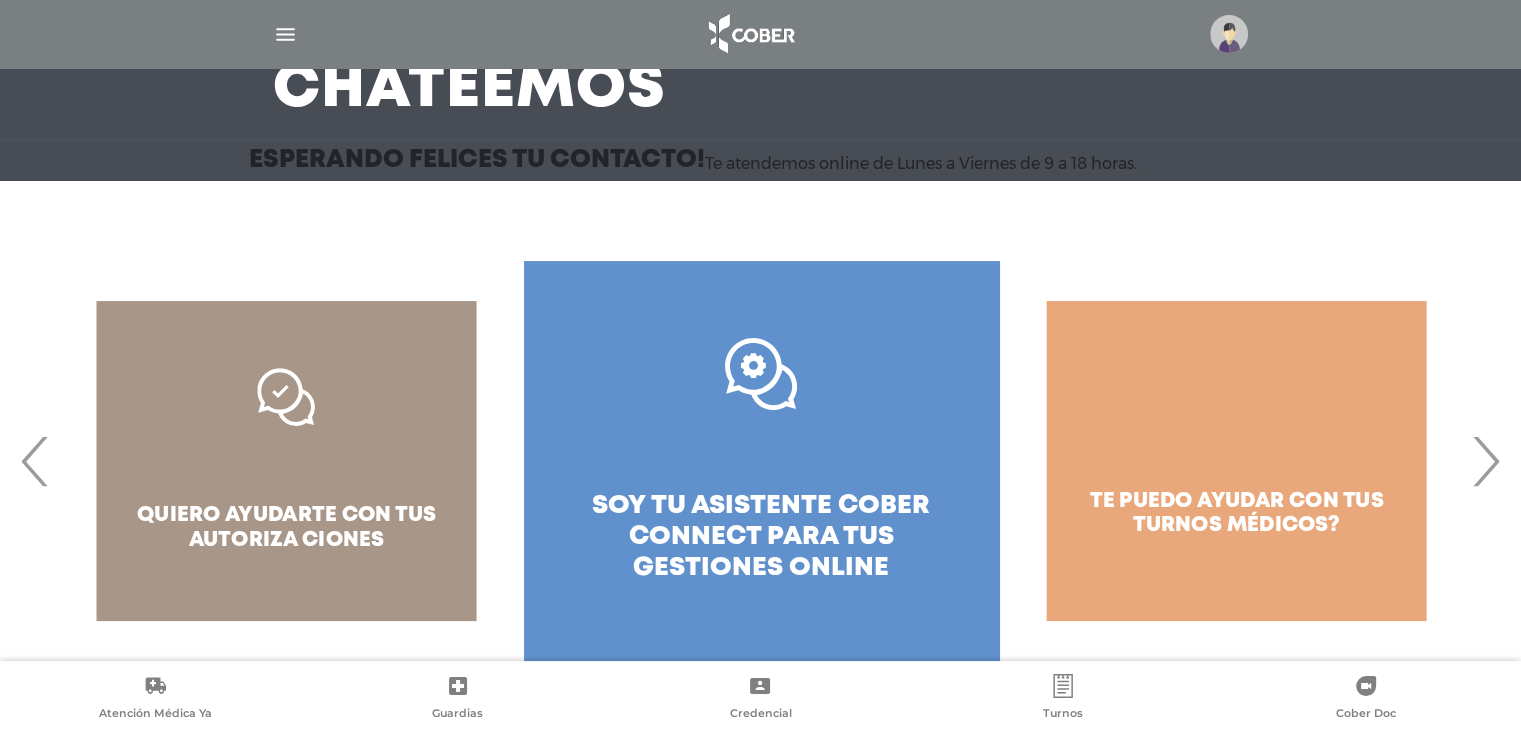 click on "gestiones online" at bounding box center (761, 568) 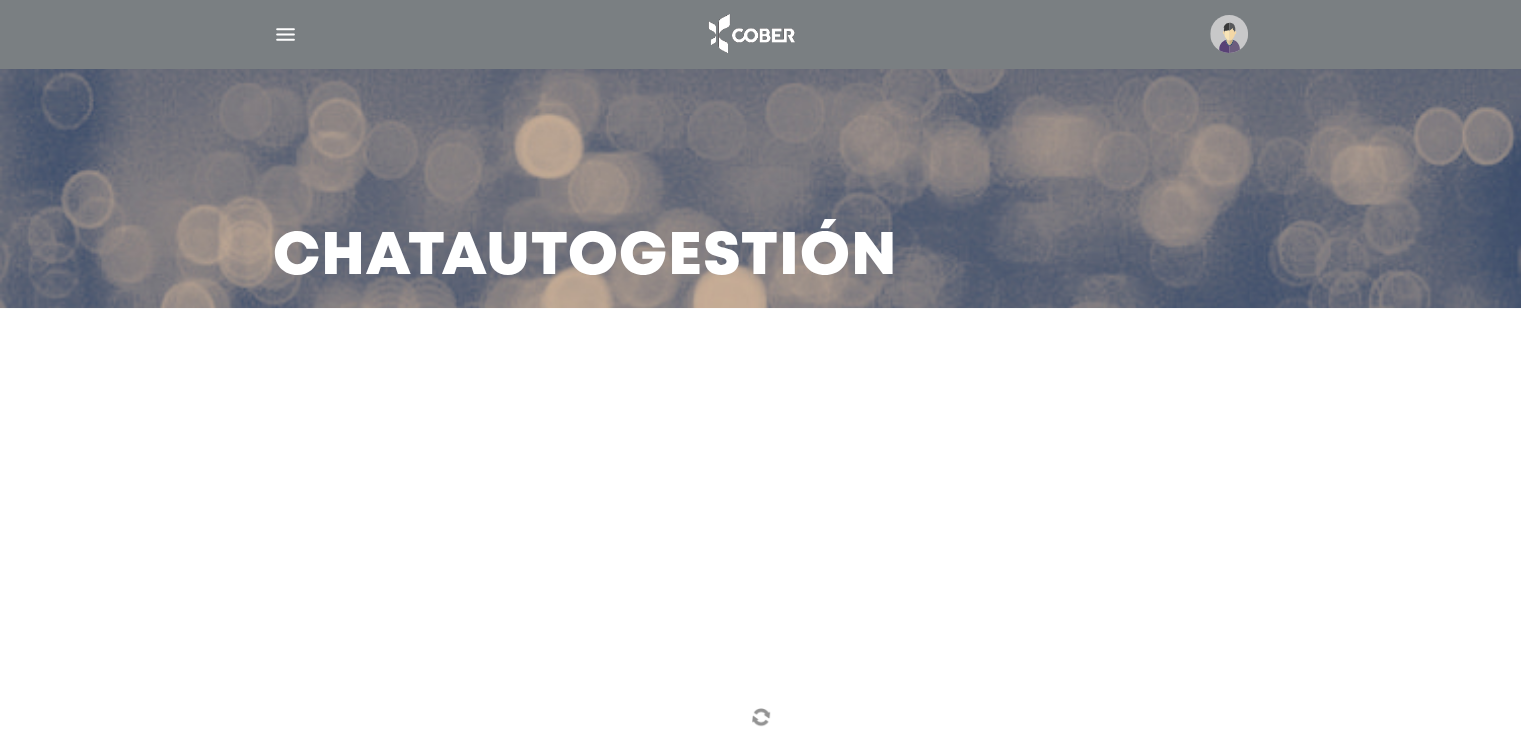 scroll, scrollTop: 88, scrollLeft: 0, axis: vertical 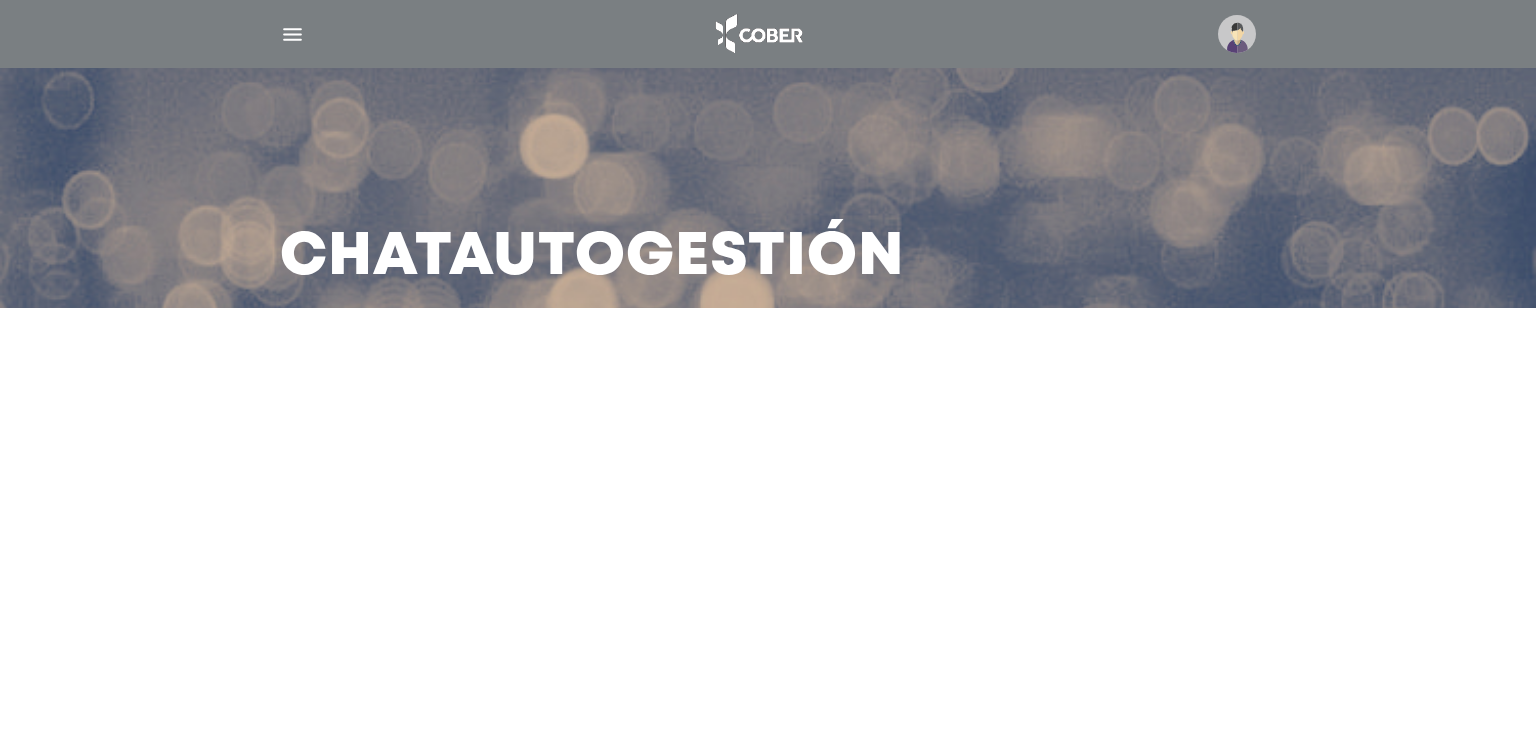 click on "Chat  Autogestión" at bounding box center [768, 364] 